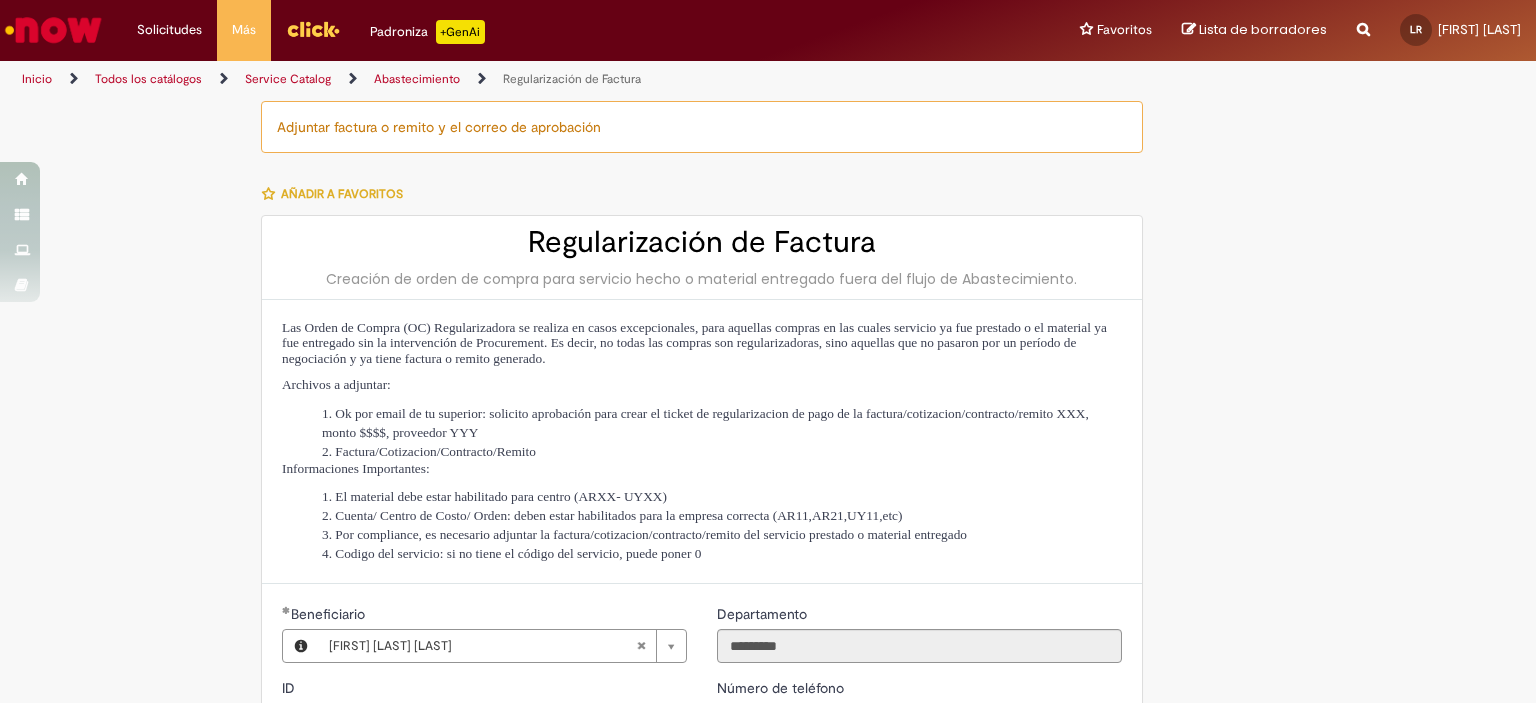 select on "********" 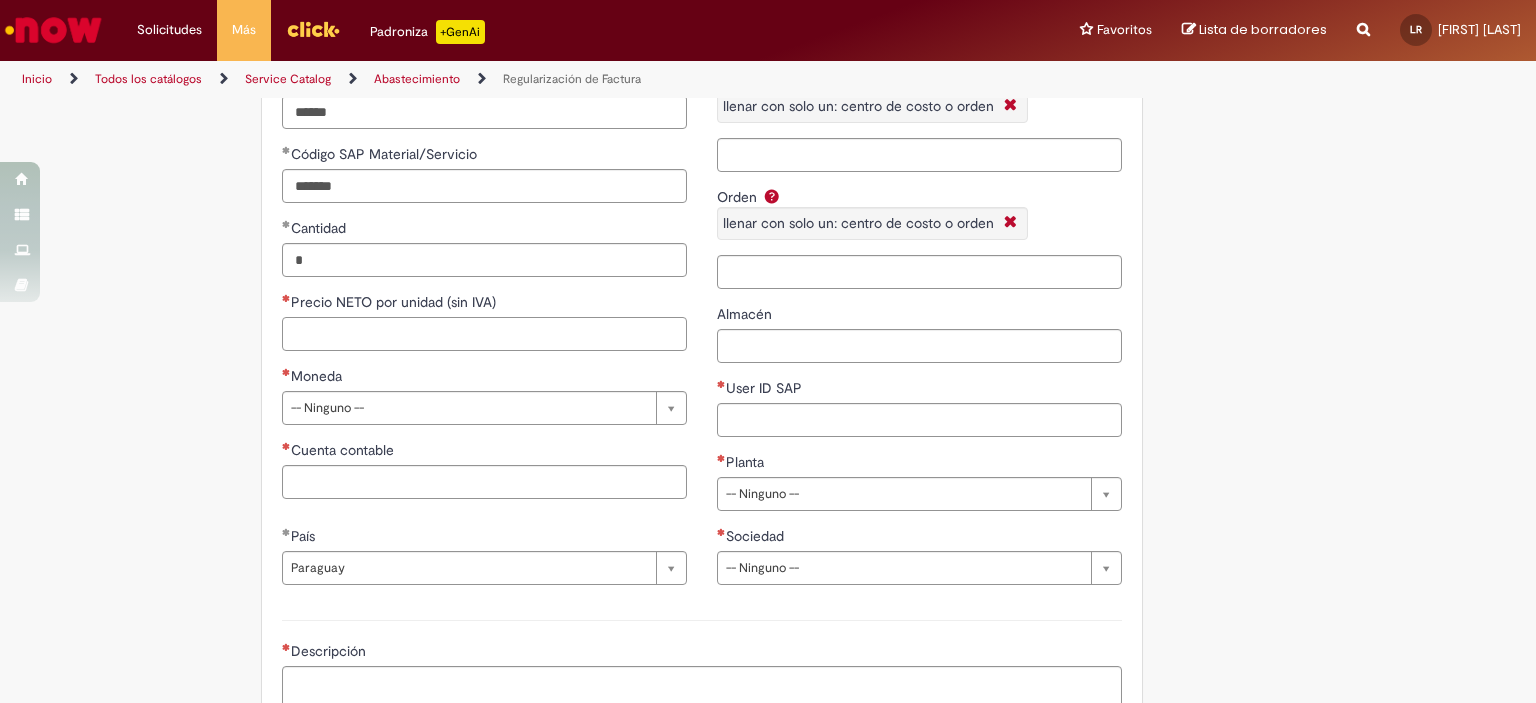 click on "Precio NETO por unidad (sin IVA)" at bounding box center (484, 334) 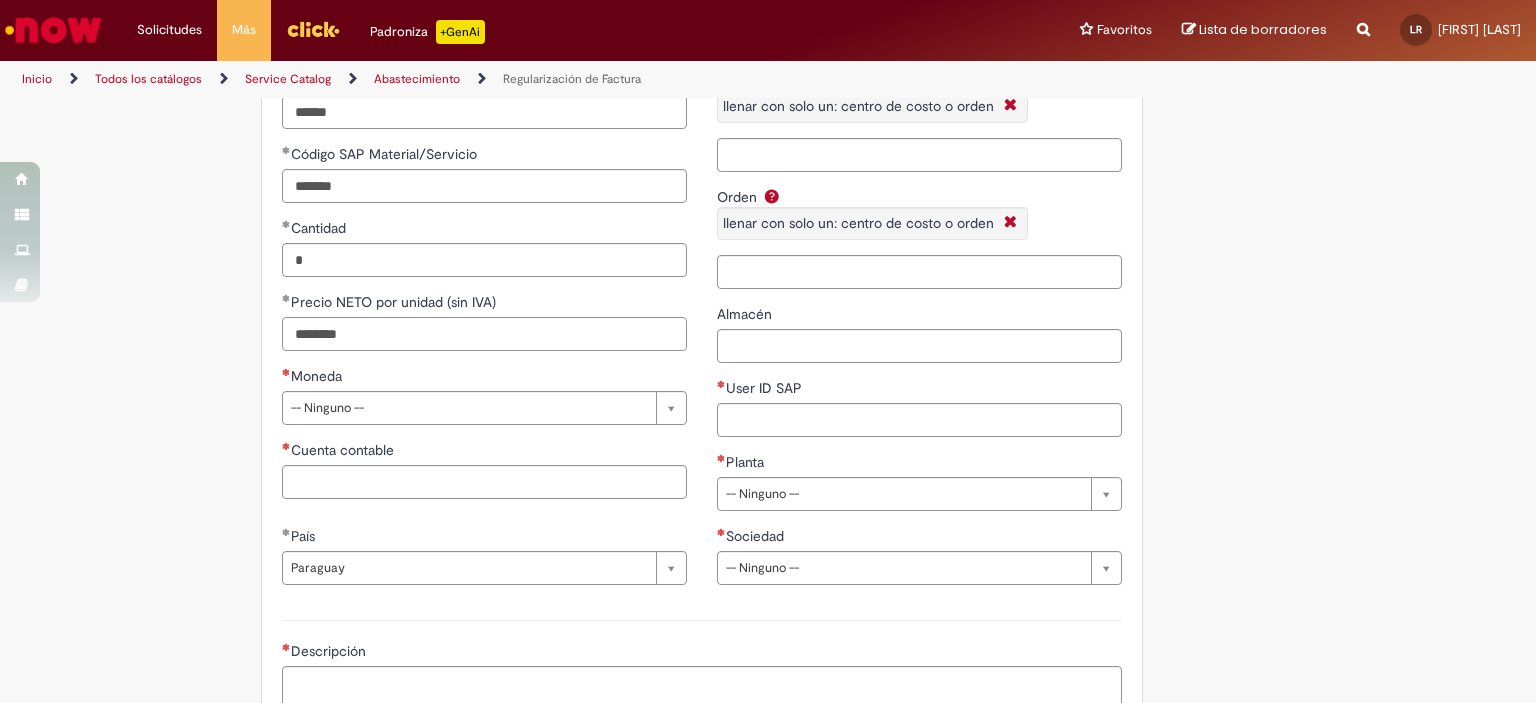 type on "********" 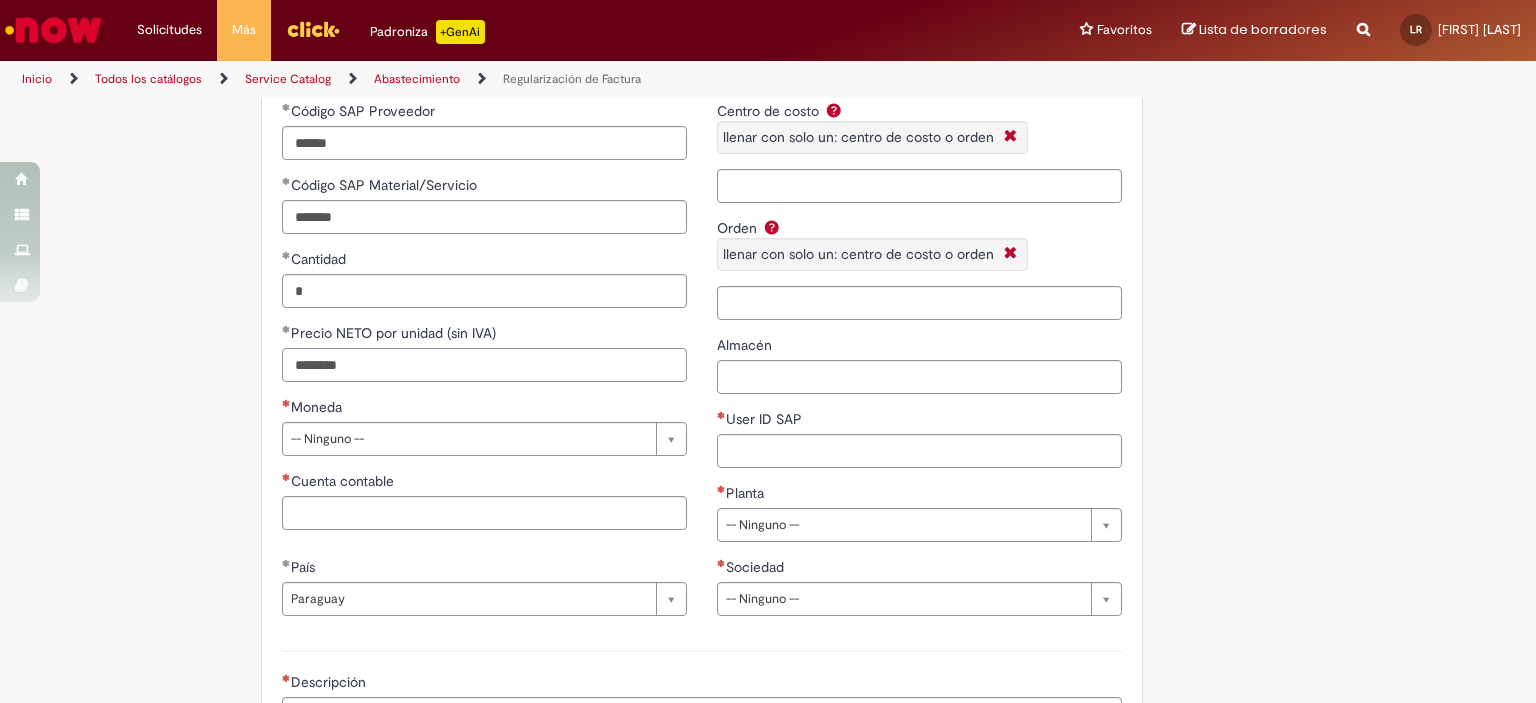 scroll, scrollTop: 932, scrollLeft: 0, axis: vertical 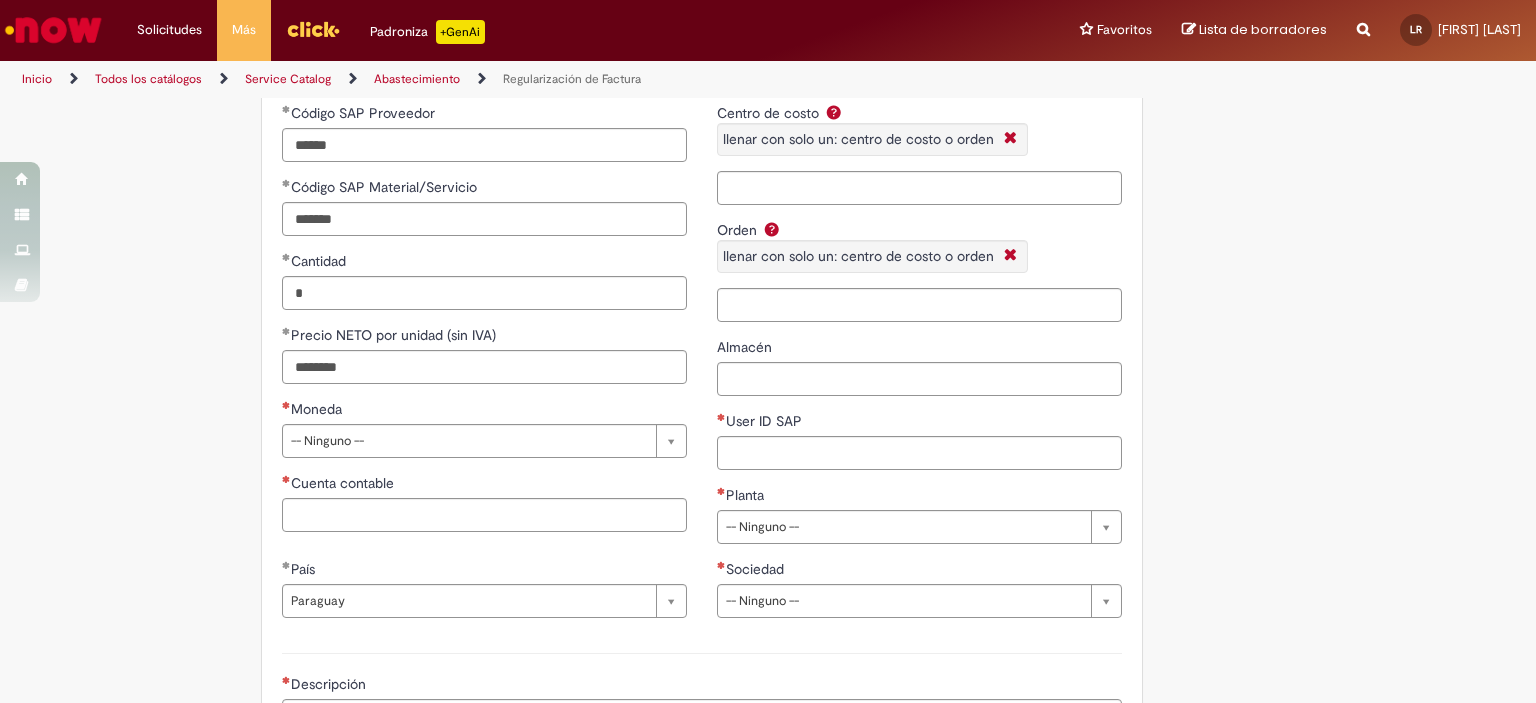 drag, startPoint x: 812, startPoint y: 247, endPoint x: 816, endPoint y: 223, distance: 24.33105 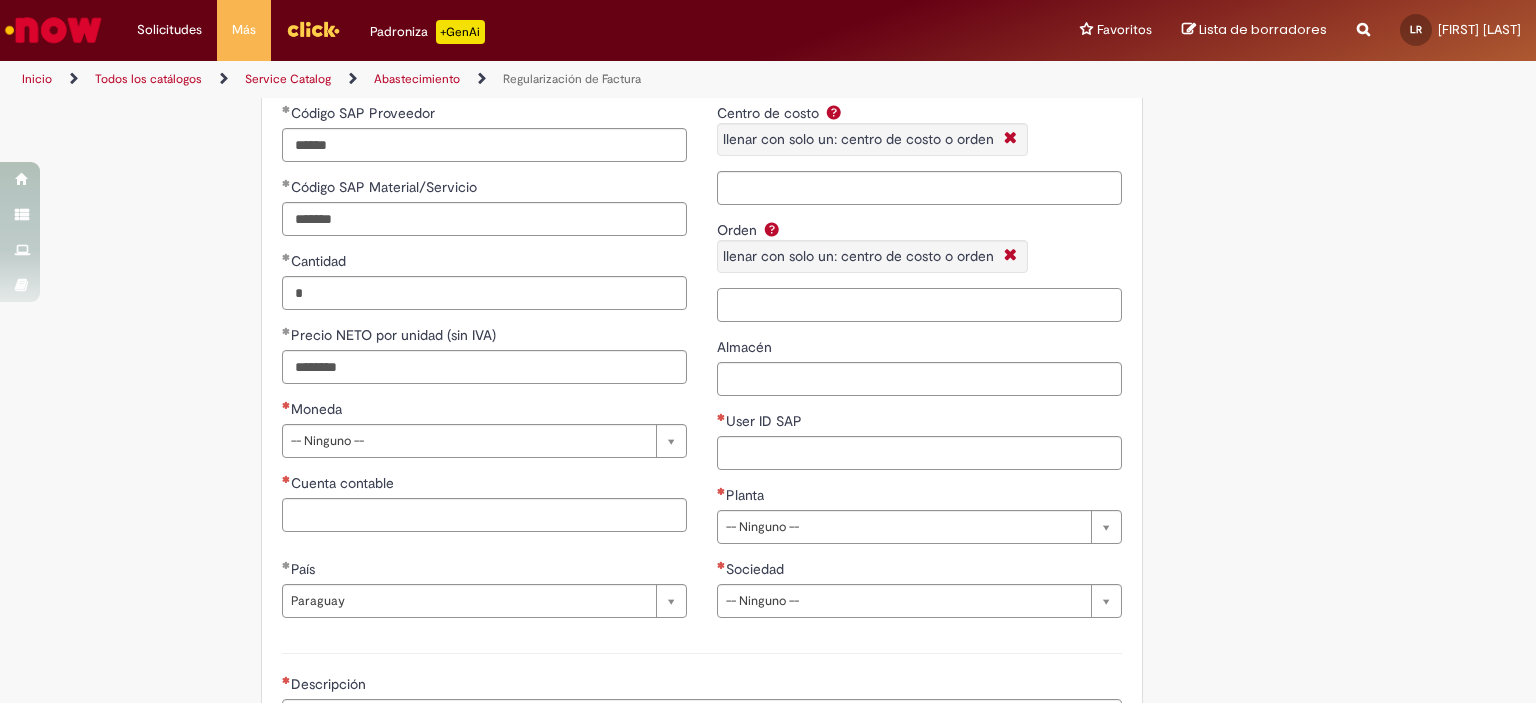 click on "Orden  llenar con solo un: centro de costo o orden" at bounding box center [919, 305] 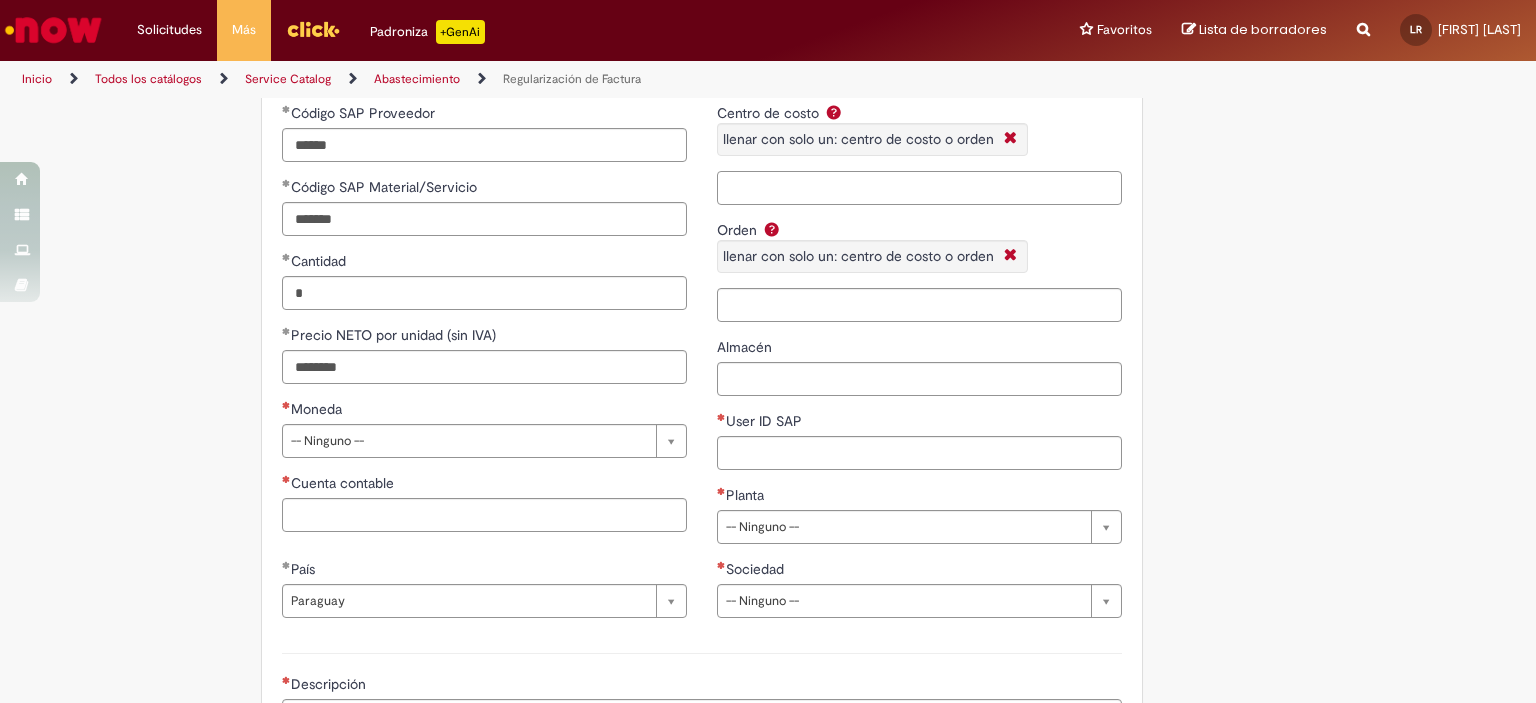 click on "Centro de costo  llenar con solo un: centro de costo o orden" at bounding box center [919, 188] 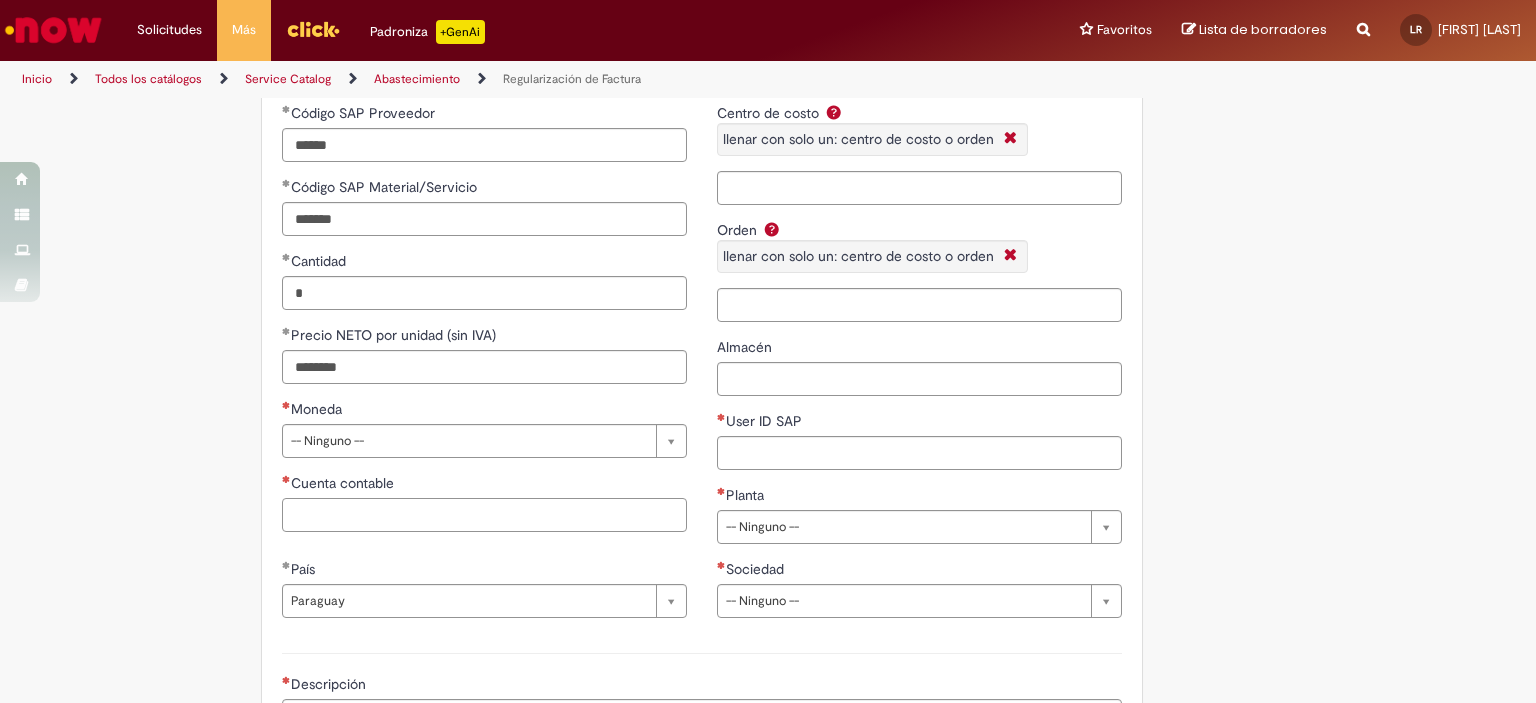click on "Cuenta contable" at bounding box center (484, 515) 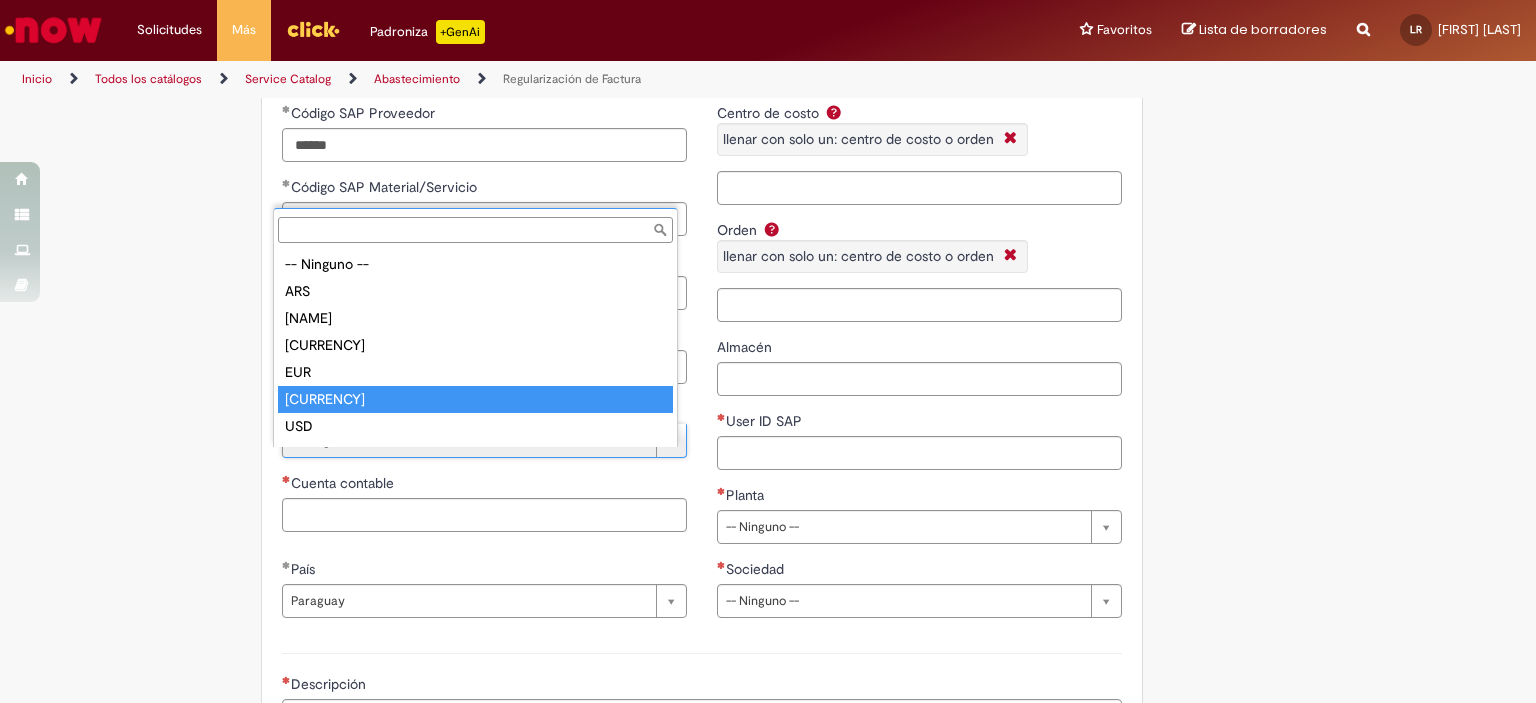 type on "***" 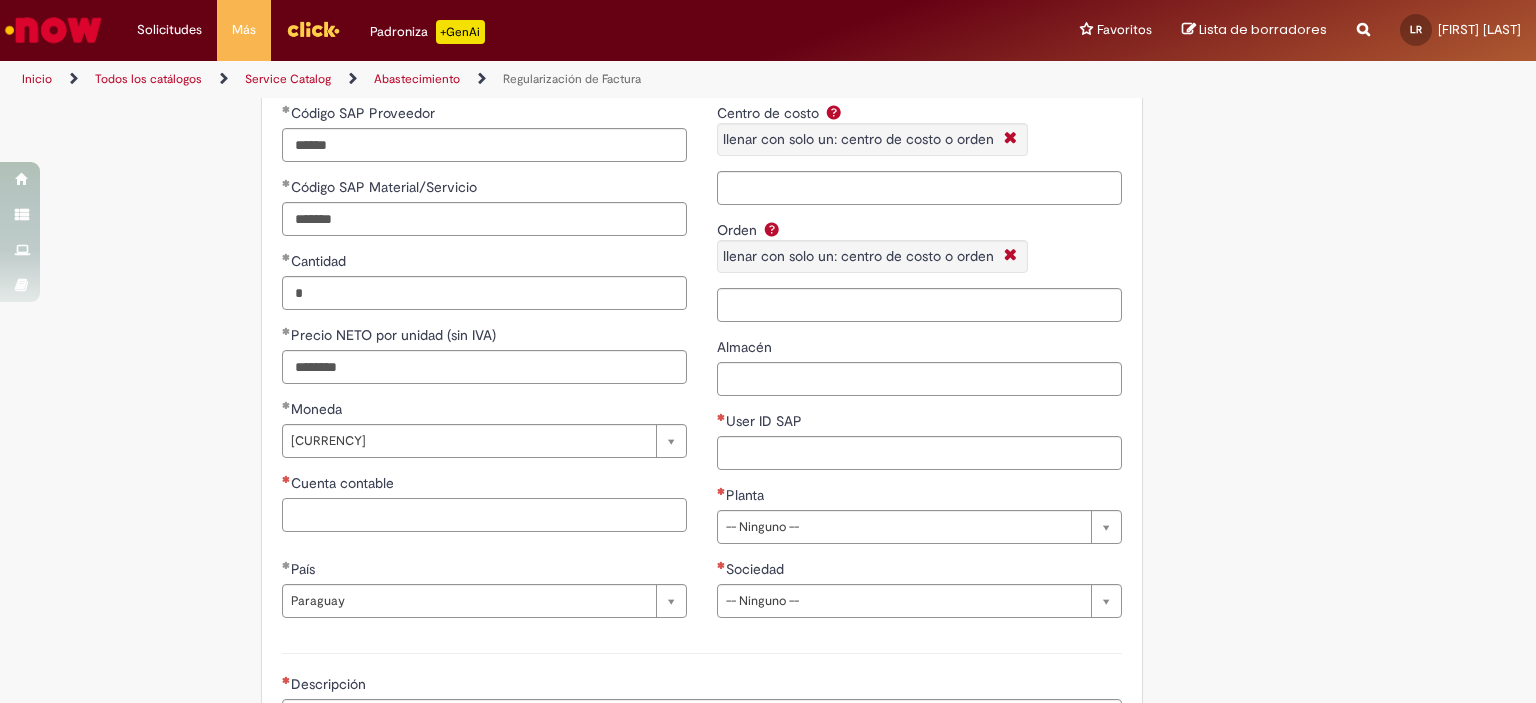 click on "Cuenta contable" at bounding box center (484, 515) 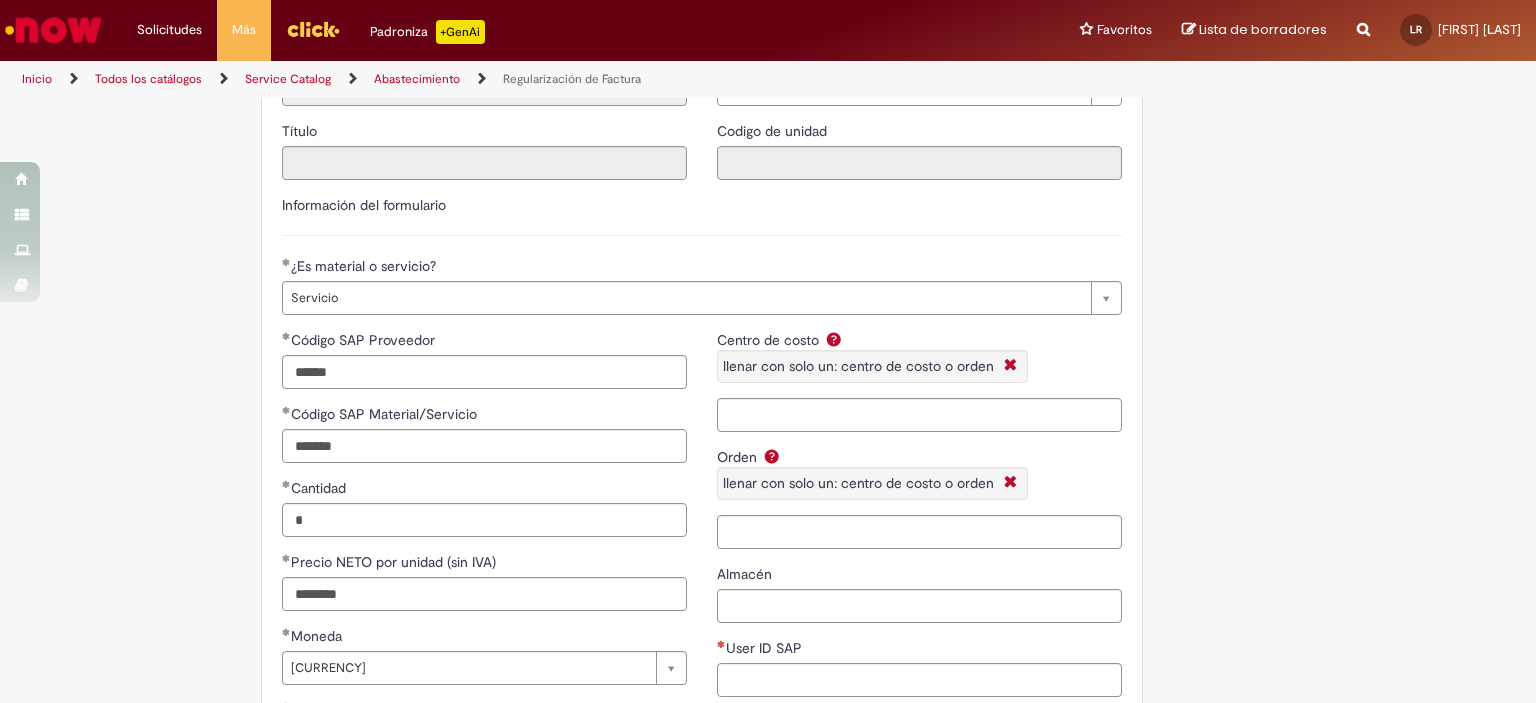 scroll, scrollTop: 706, scrollLeft: 0, axis: vertical 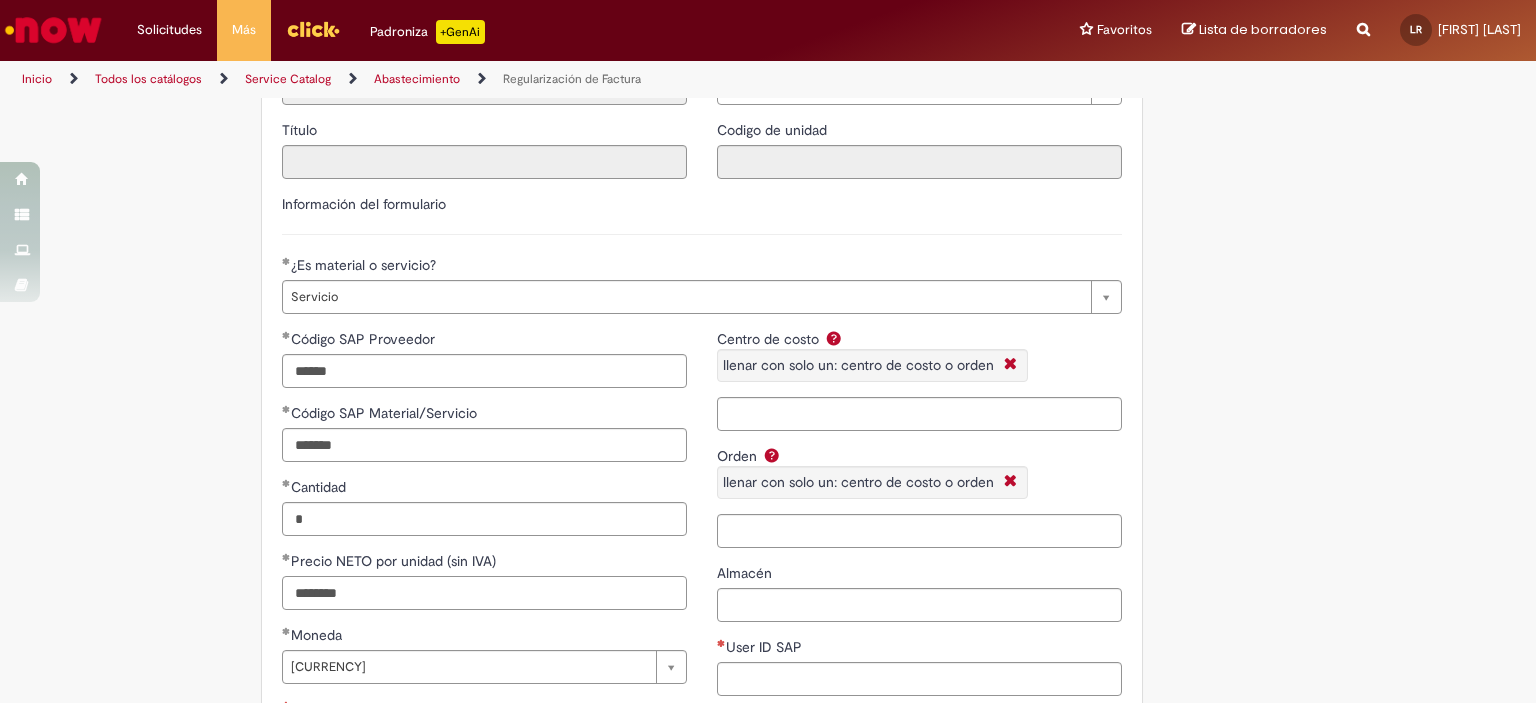 click on "********" at bounding box center (484, 593) 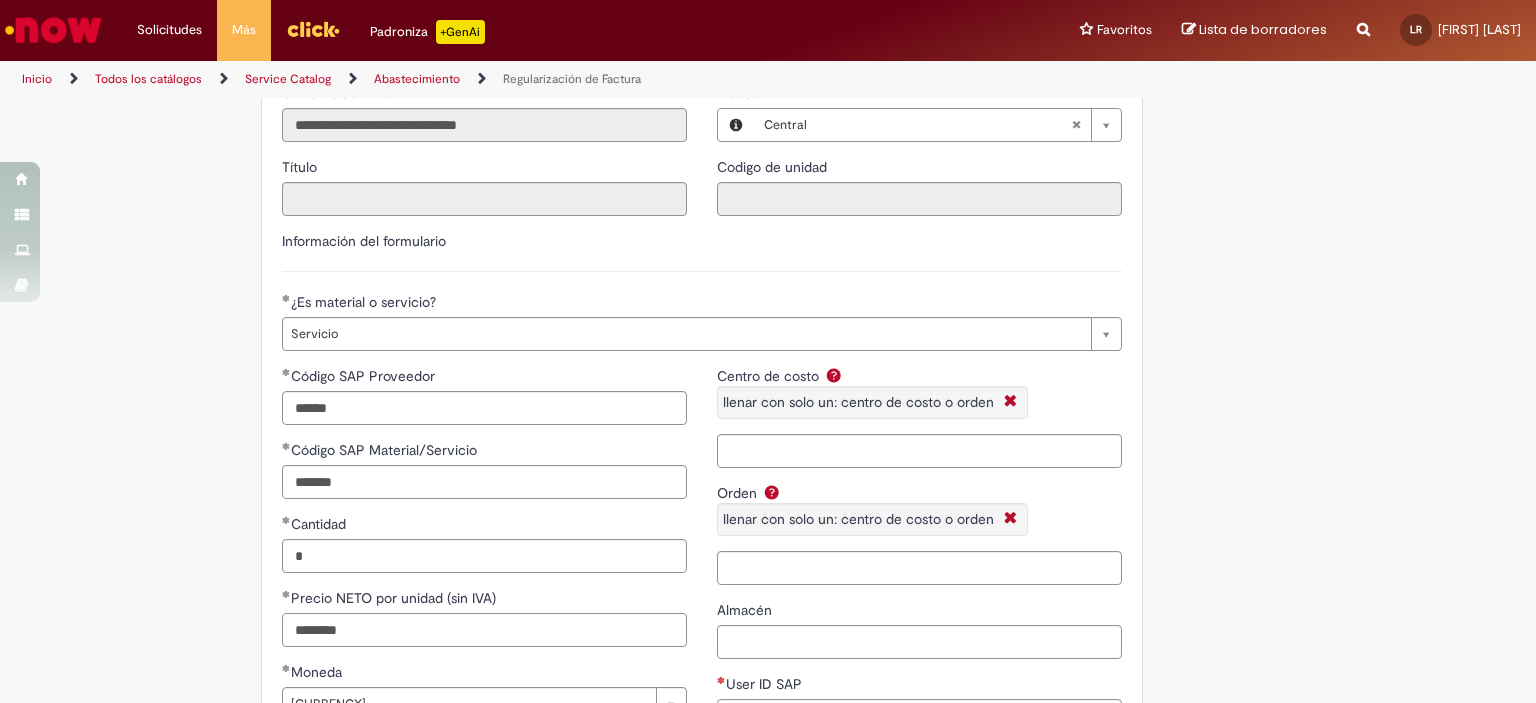 scroll, scrollTop: 740, scrollLeft: 0, axis: vertical 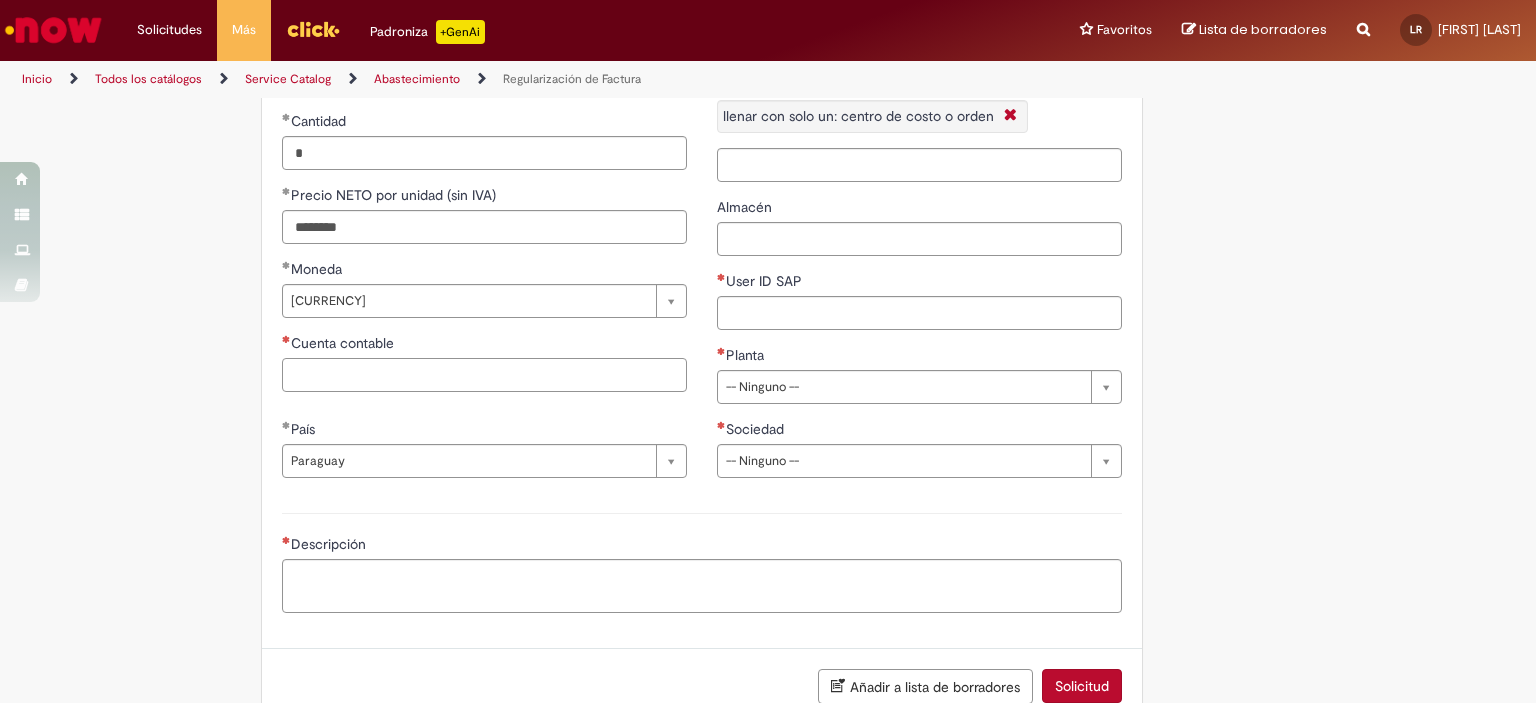click on "Cuenta contable" at bounding box center (484, 375) 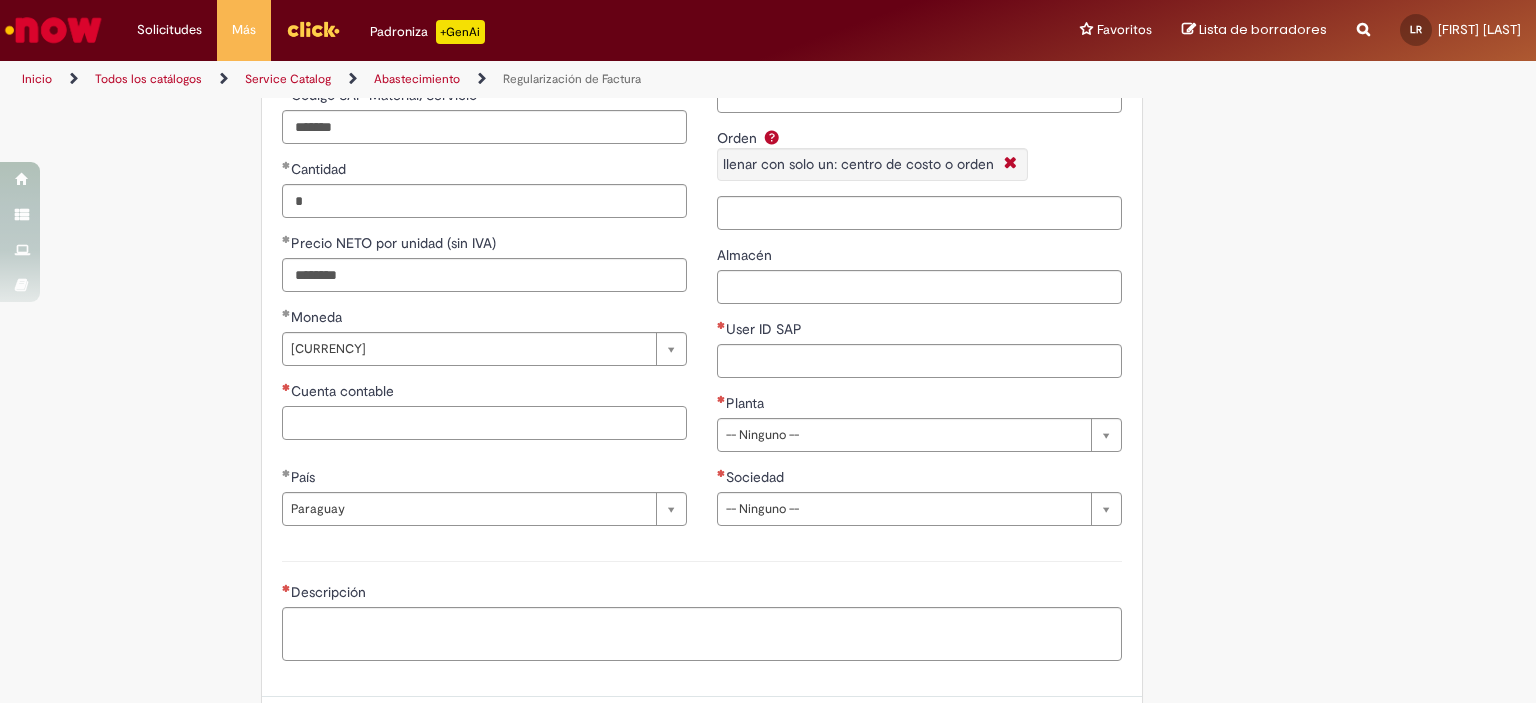 scroll, scrollTop: 1025, scrollLeft: 0, axis: vertical 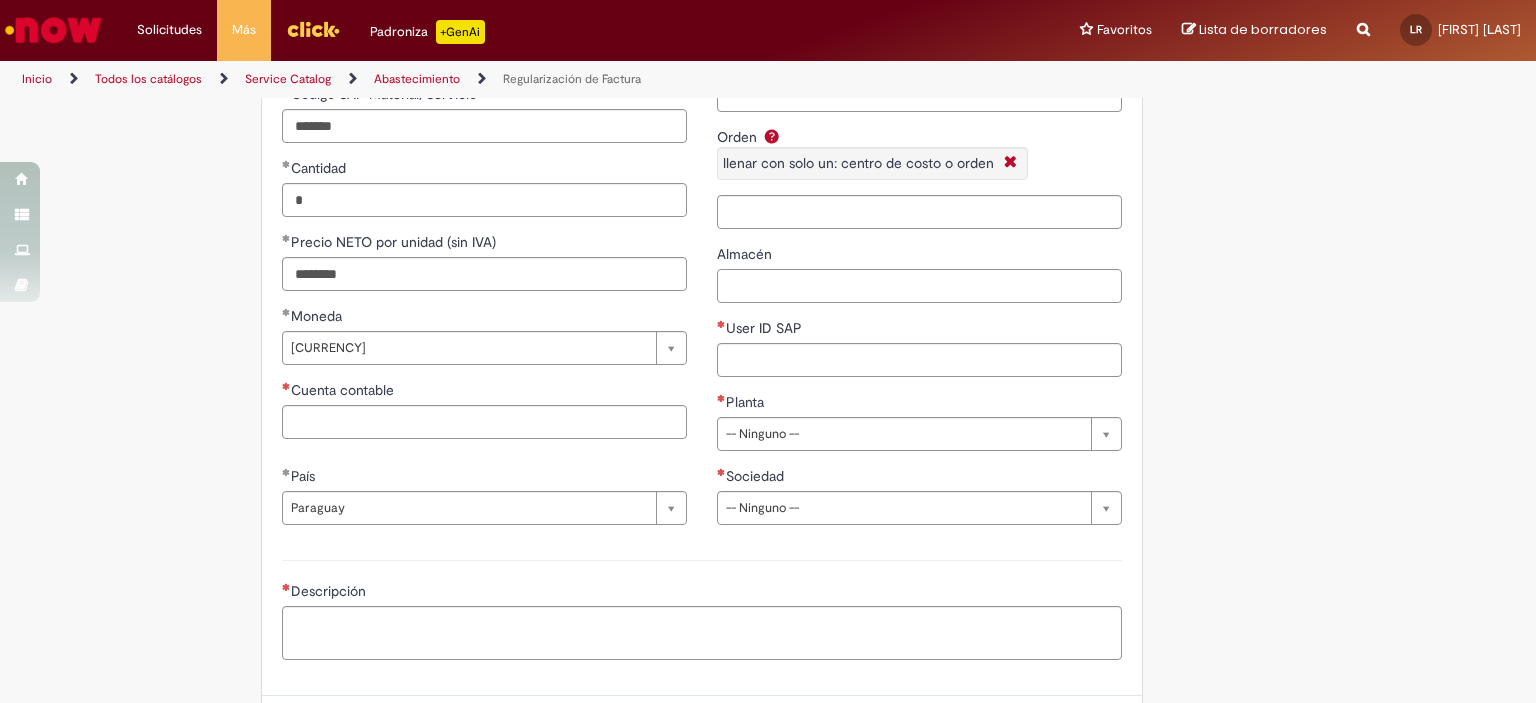 click on "Almacén" at bounding box center [919, 286] 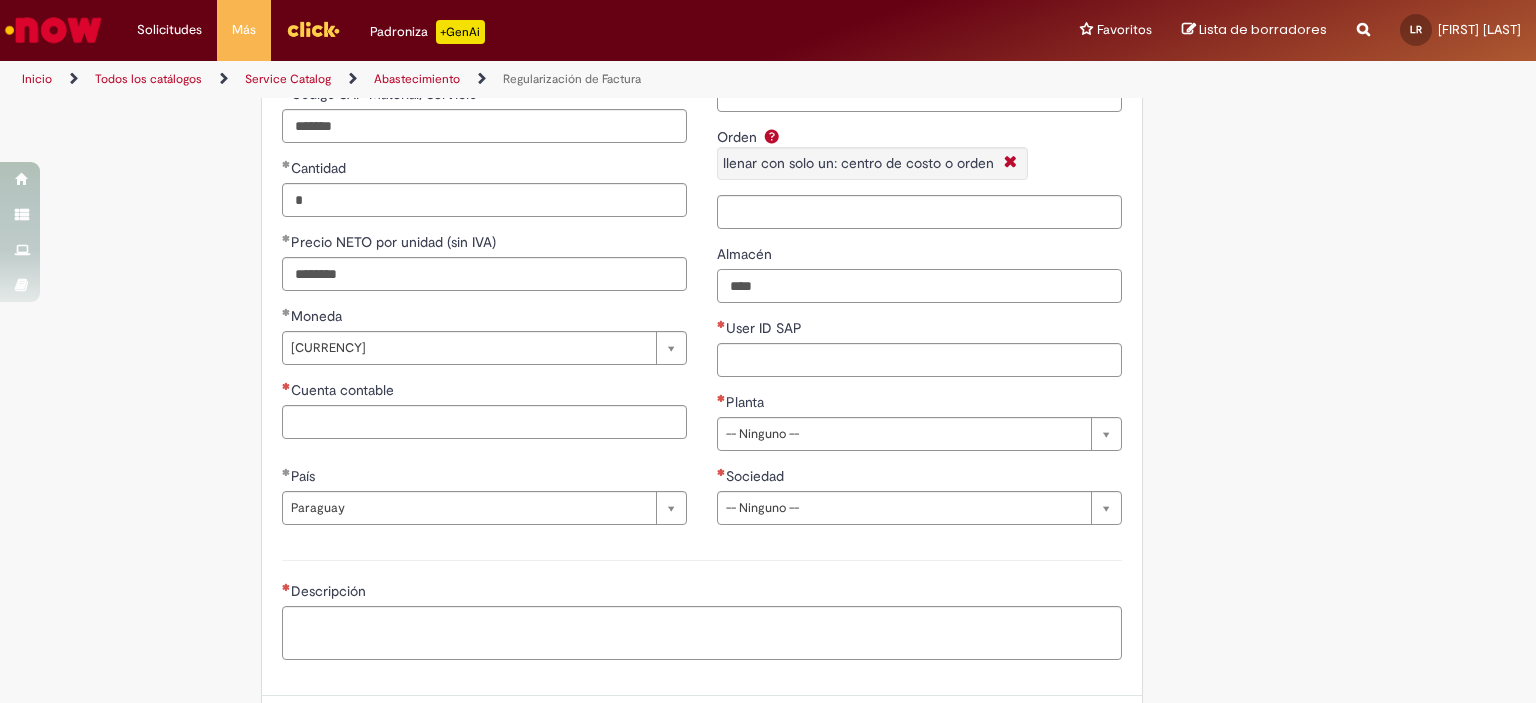 type on "****" 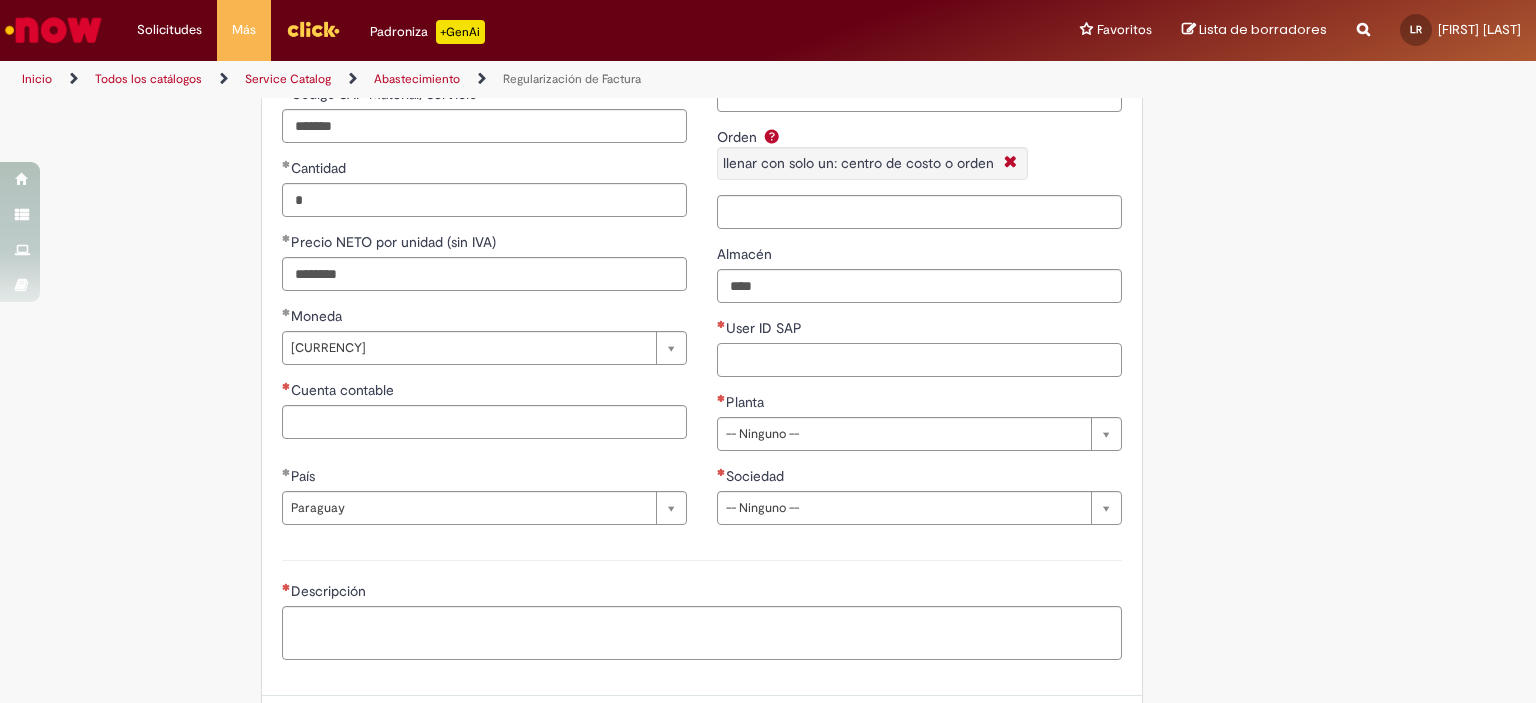 click on "User ID SAP" at bounding box center [919, 360] 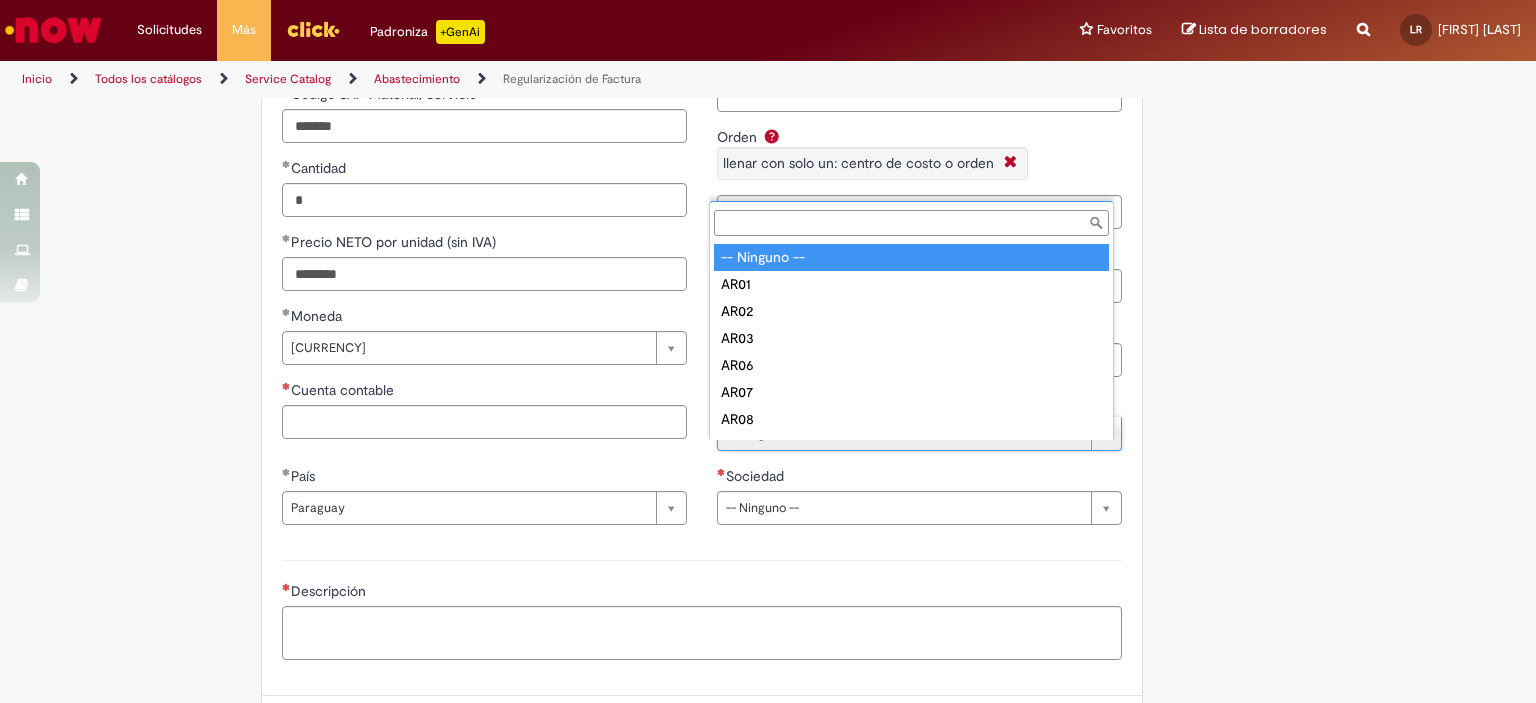 scroll, scrollTop: 15, scrollLeft: 0, axis: vertical 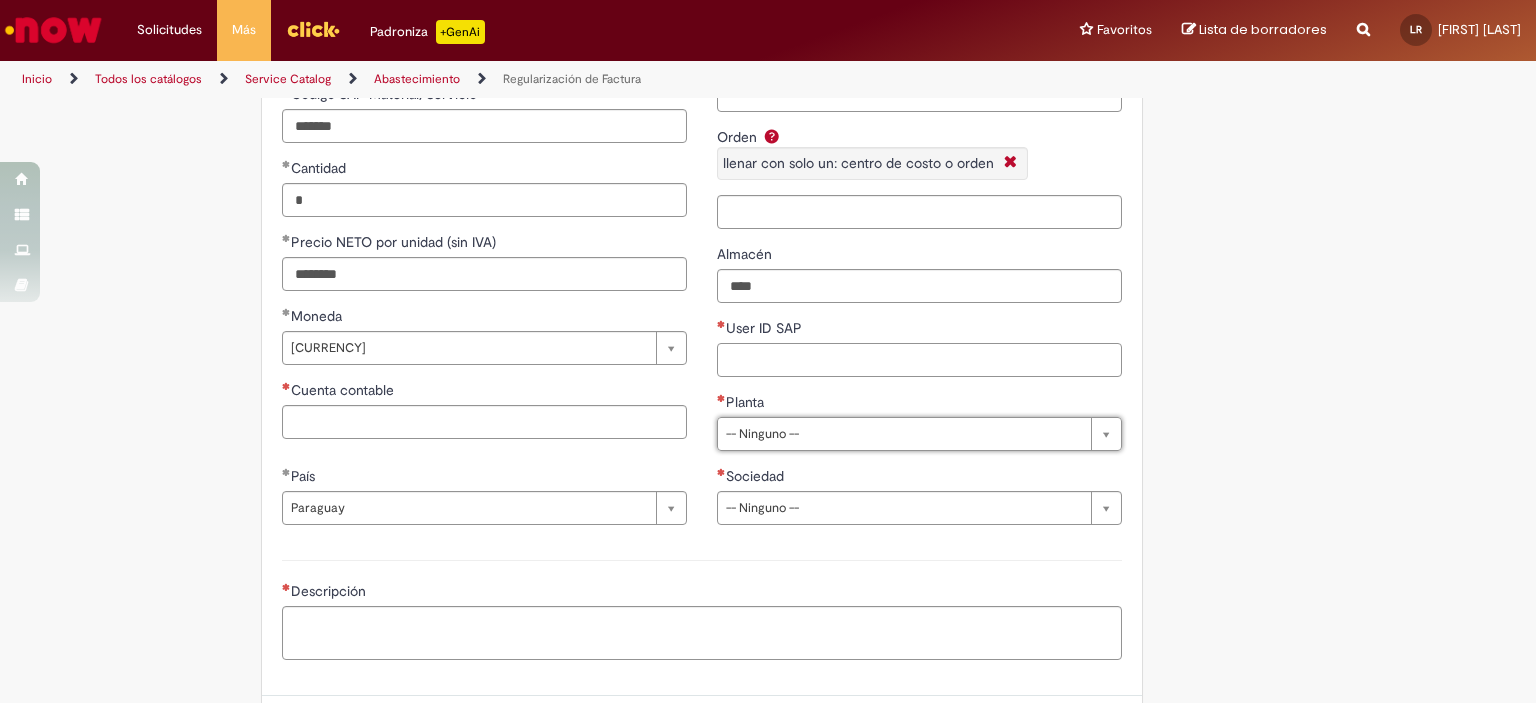 click on "User ID SAP" at bounding box center (919, 360) 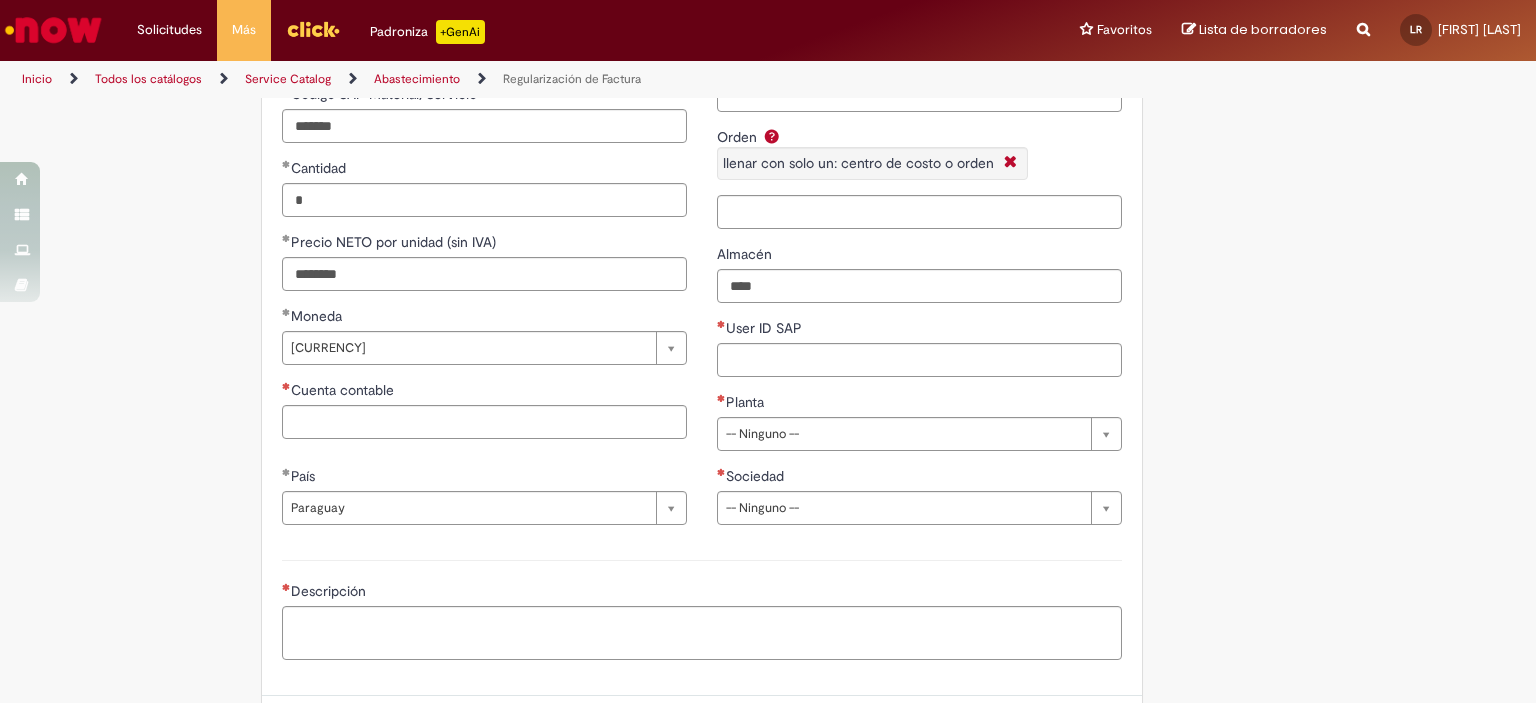 click on "User ID SAP" at bounding box center [919, 330] 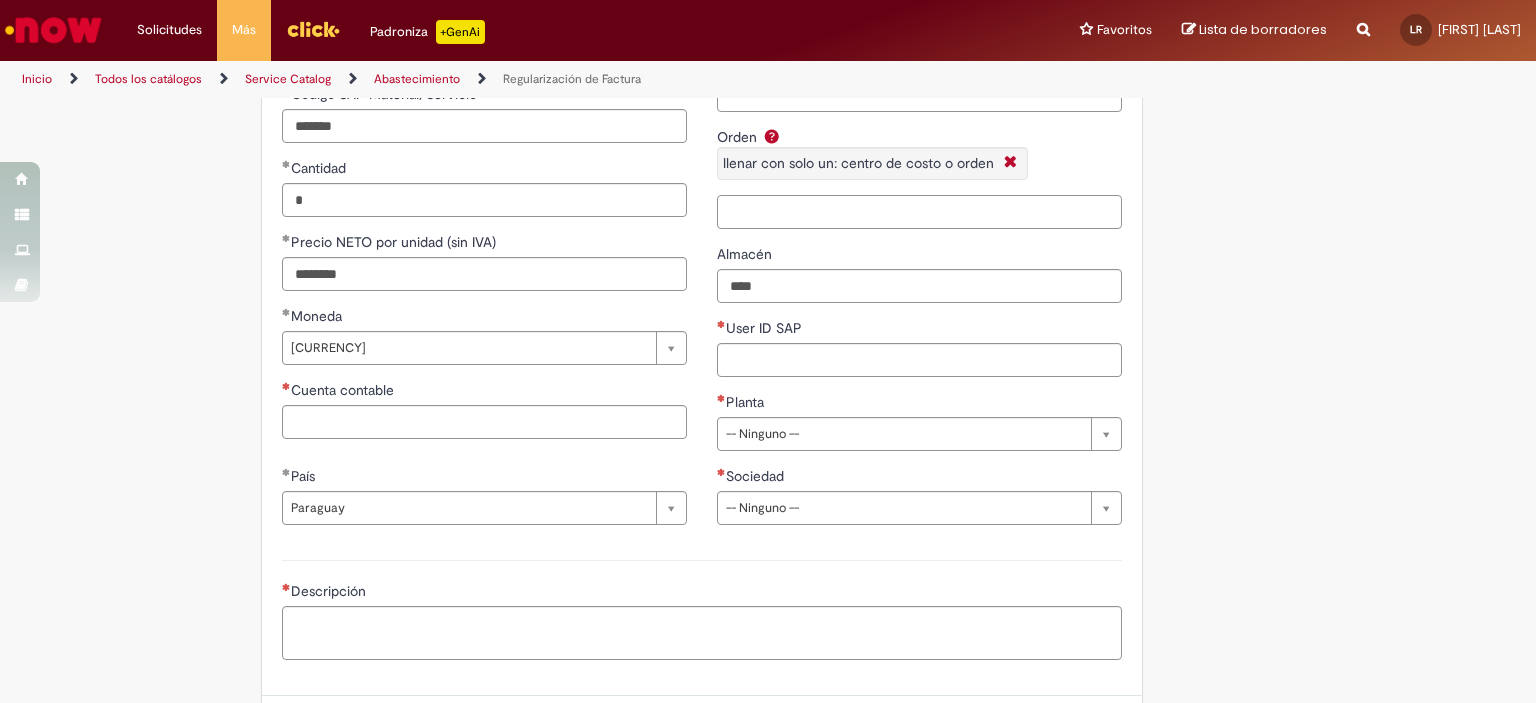 click on "Orden  llenar con solo un: centro de costo o orden" at bounding box center [919, 212] 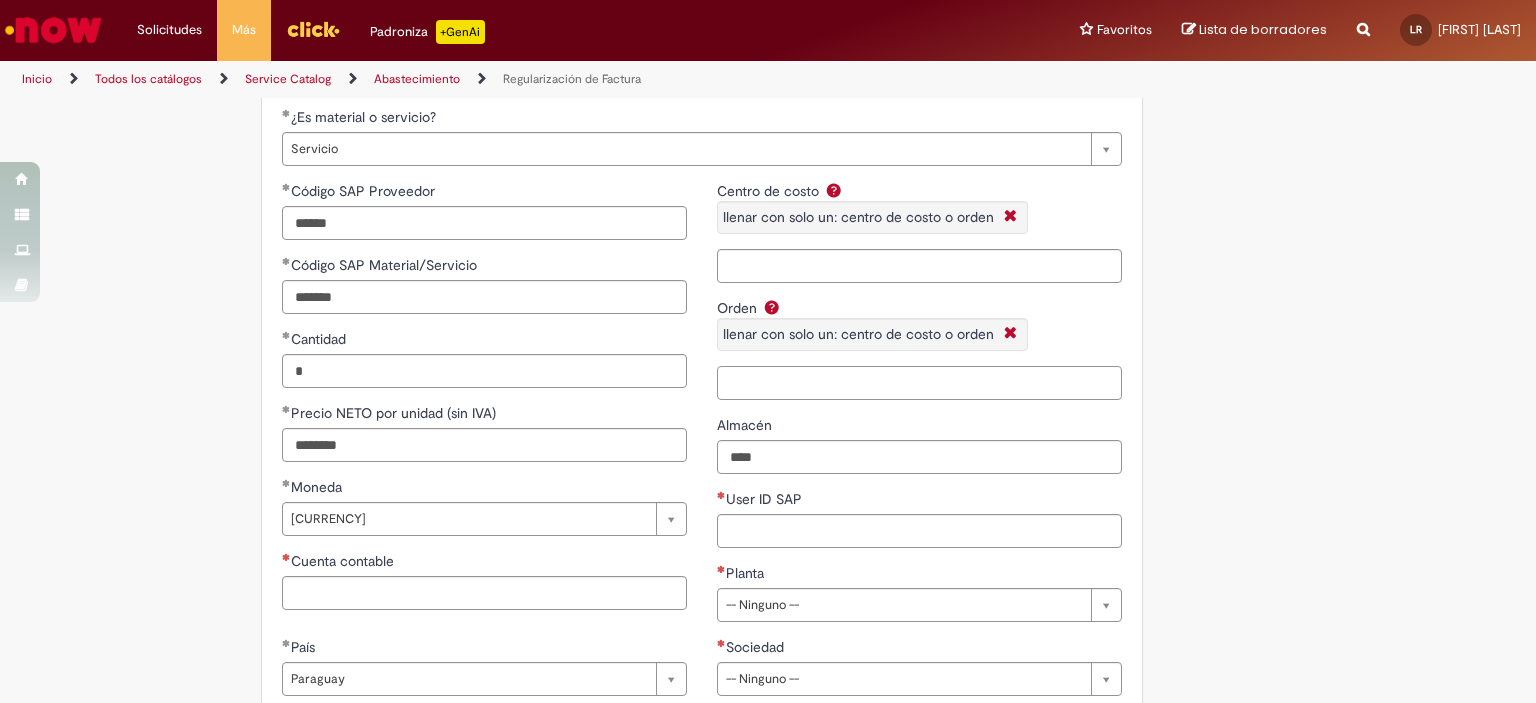 scroll, scrollTop: 870, scrollLeft: 0, axis: vertical 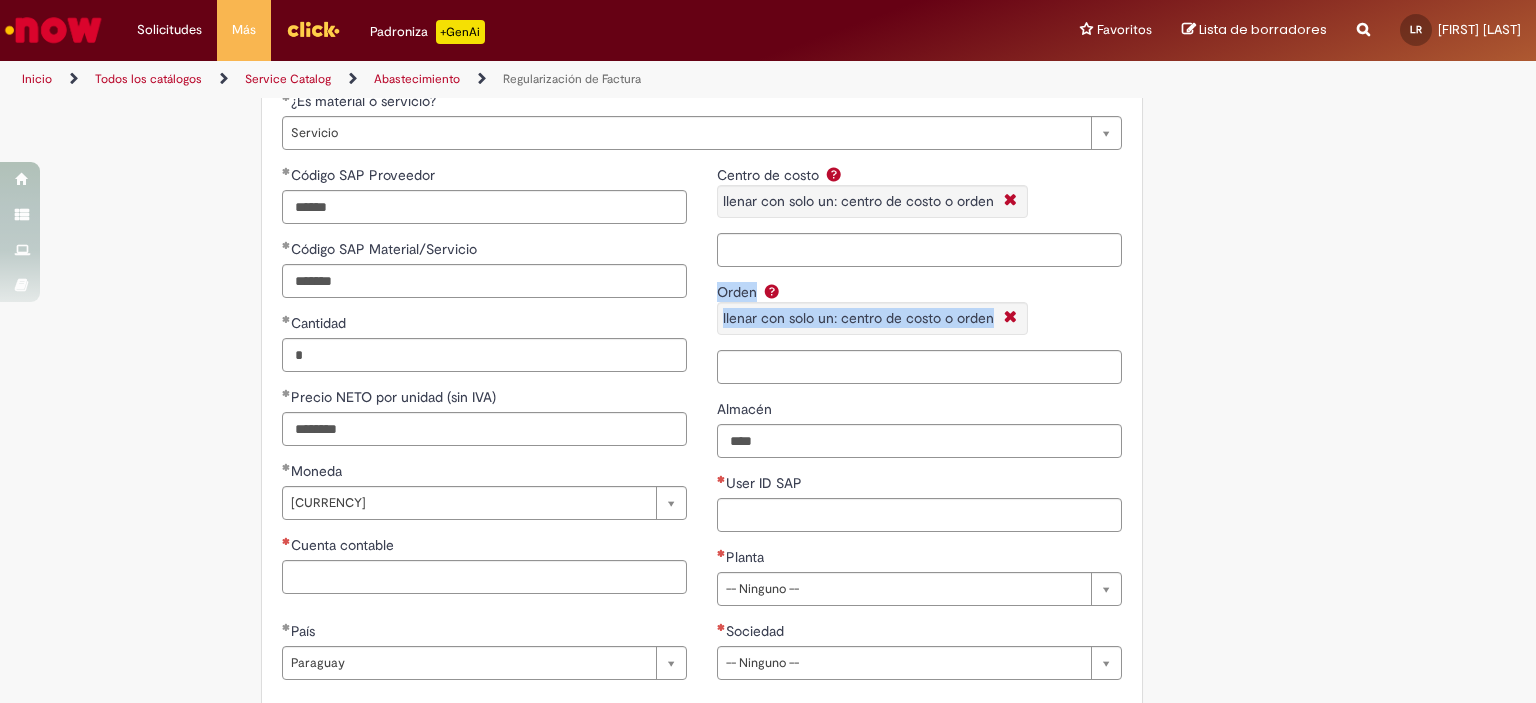 drag, startPoint x: 911, startPoint y: 298, endPoint x: 920, endPoint y: 391, distance: 93.43447 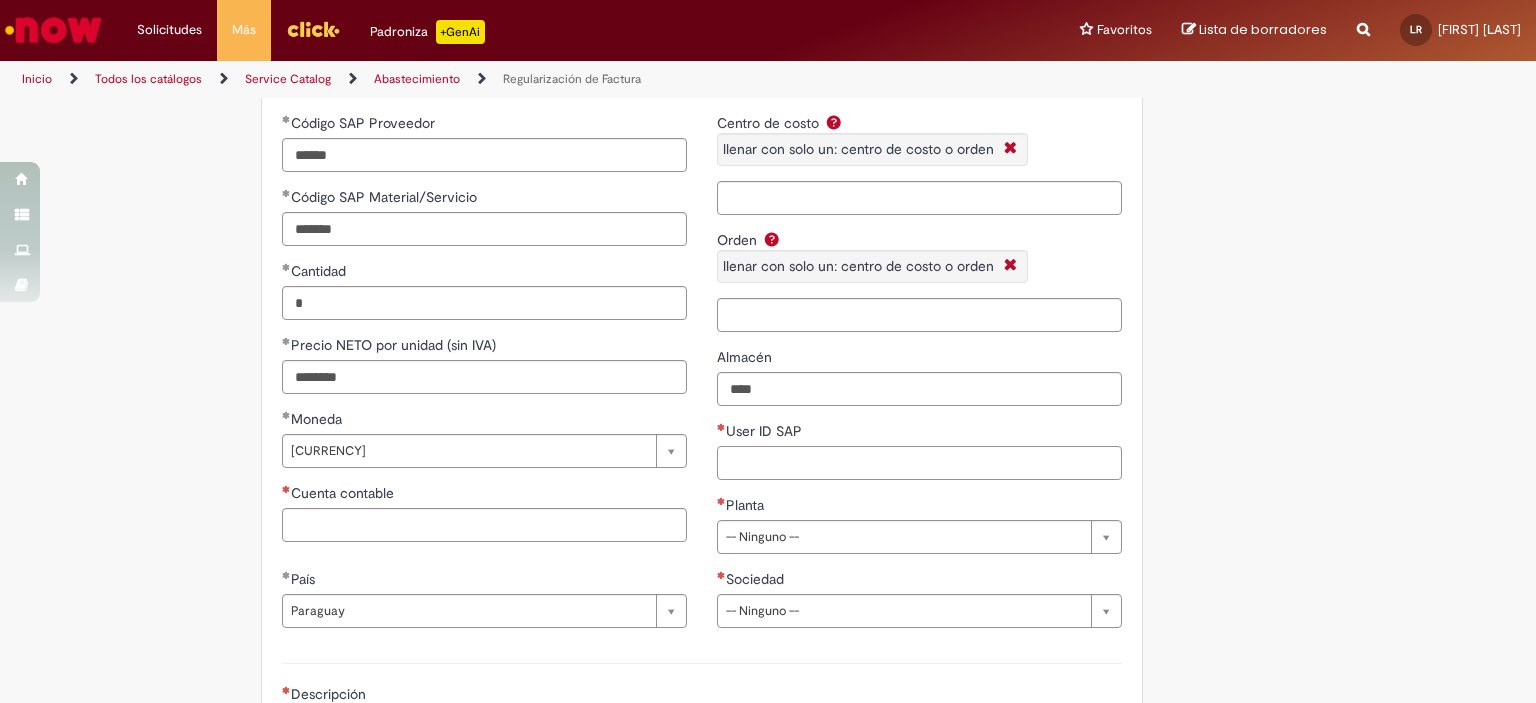 click on "User ID SAP" at bounding box center (919, 463) 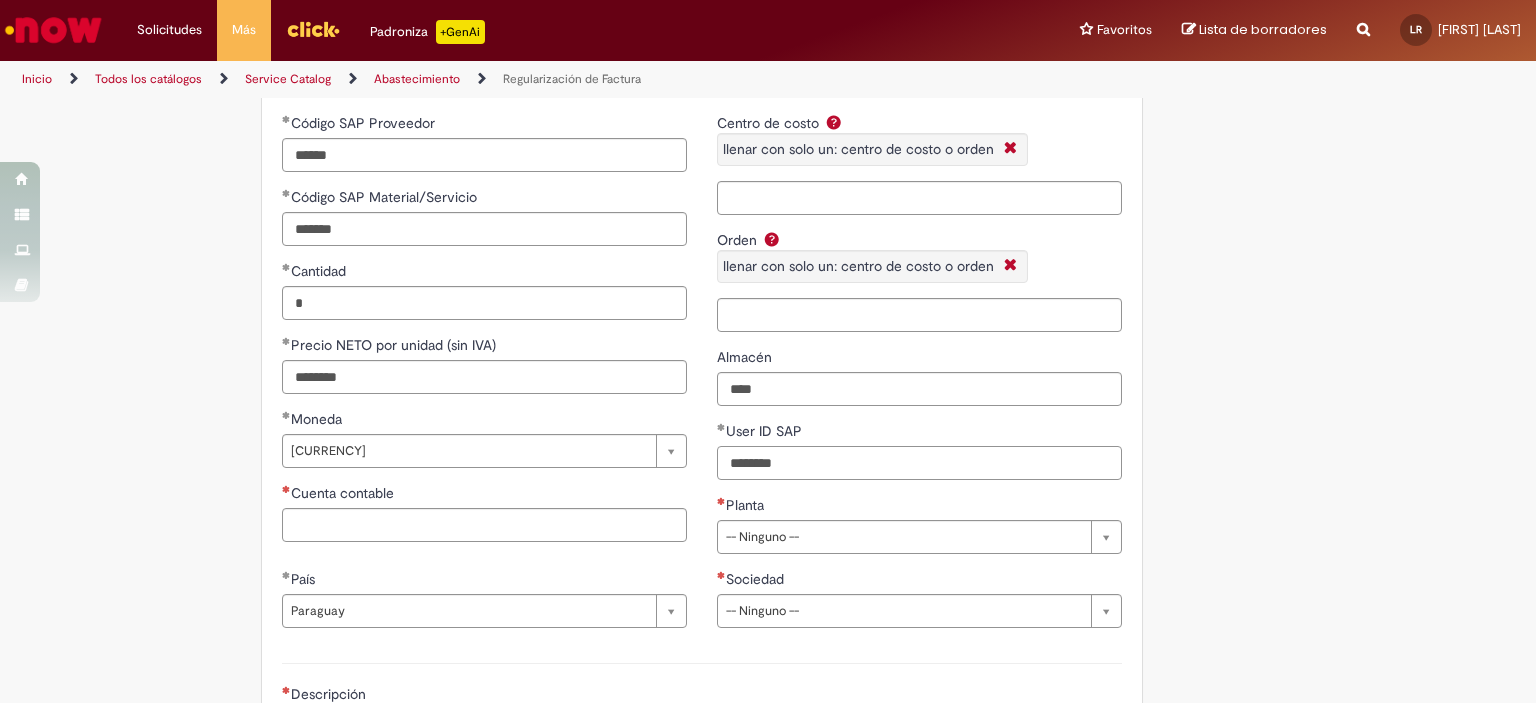 scroll, scrollTop: 989, scrollLeft: 0, axis: vertical 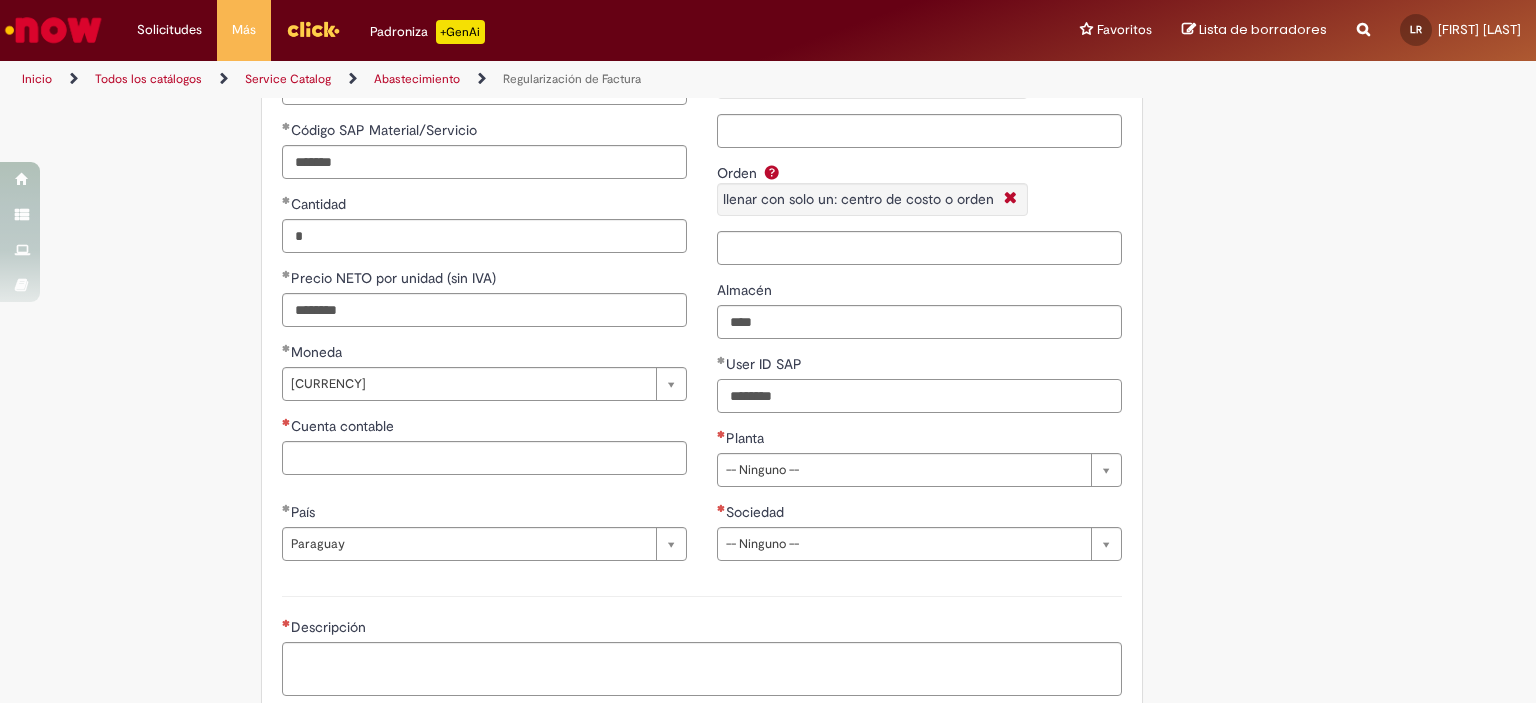 type on "********" 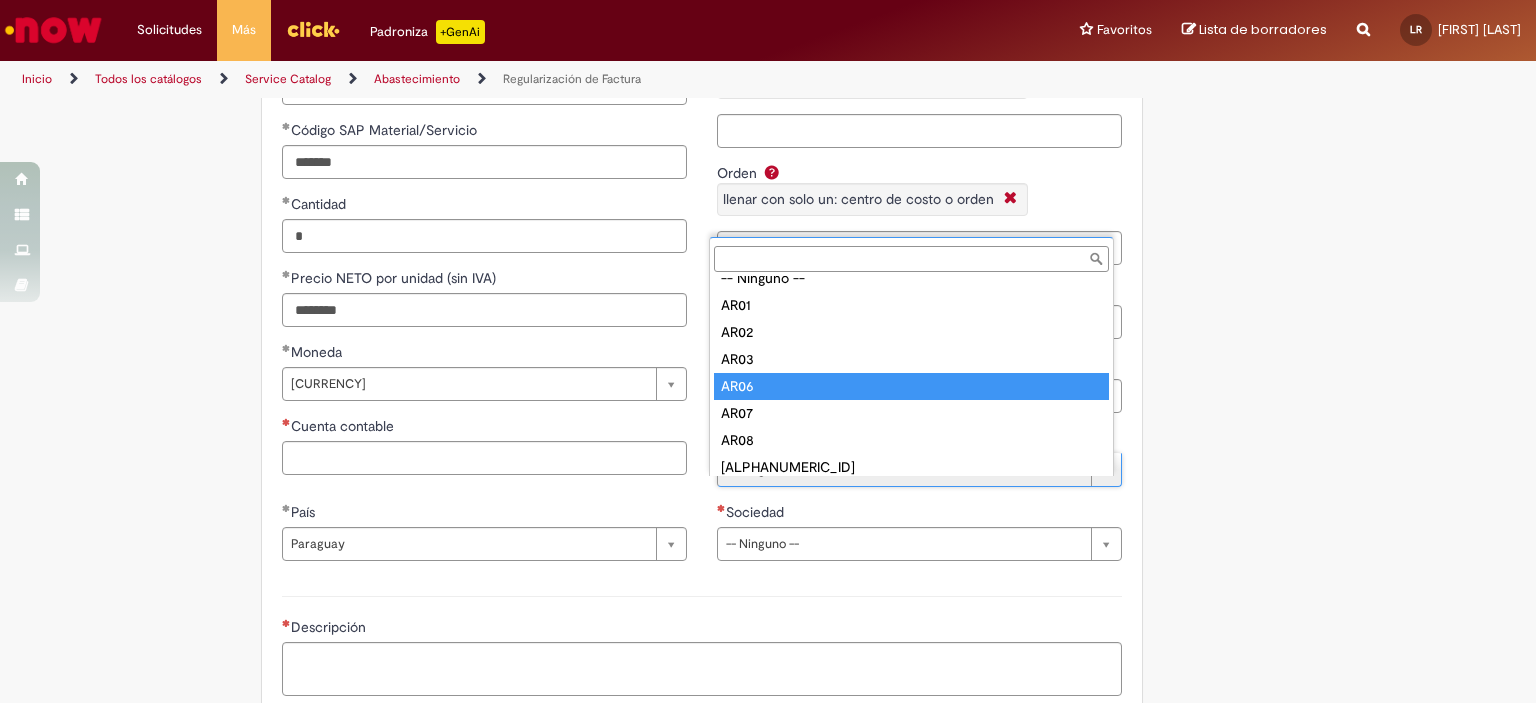 type on "****" 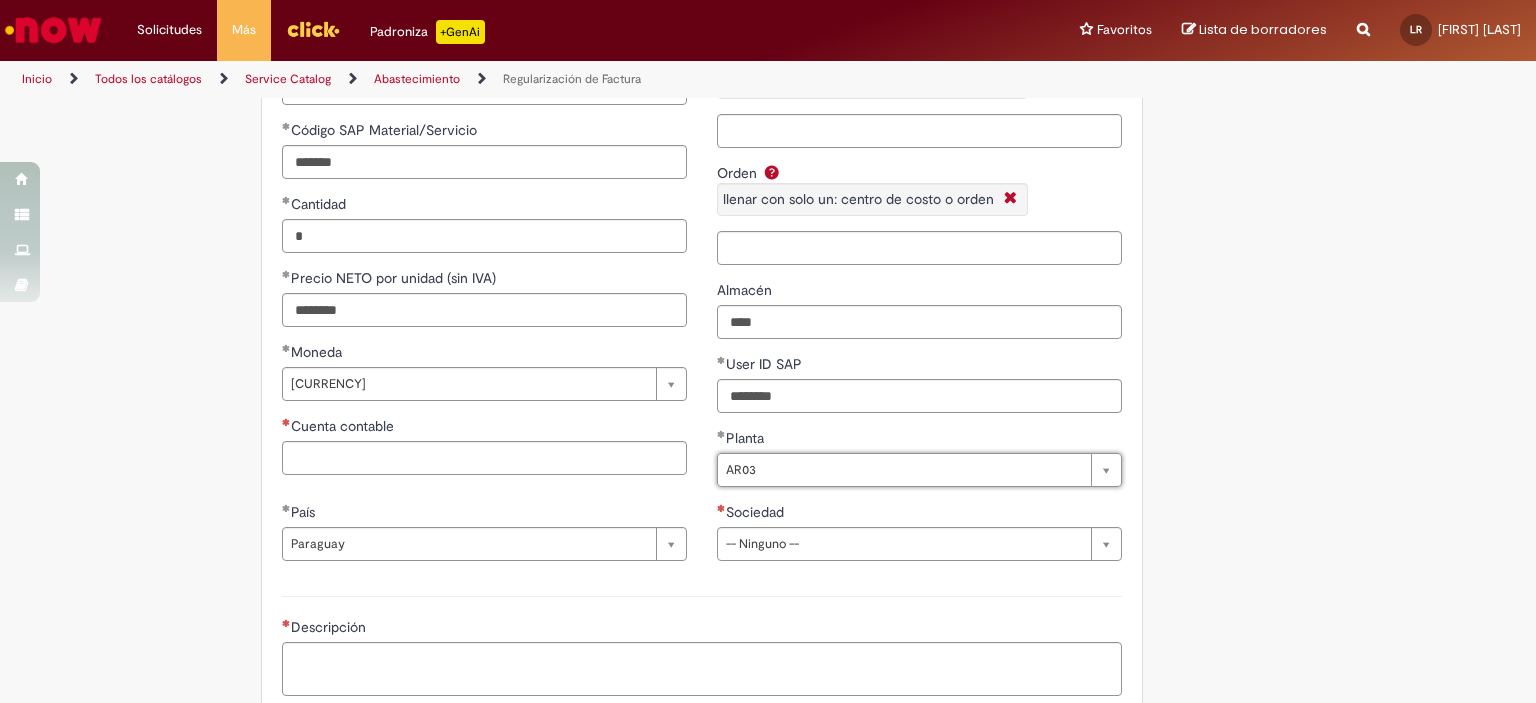 scroll, scrollTop: 1121, scrollLeft: 0, axis: vertical 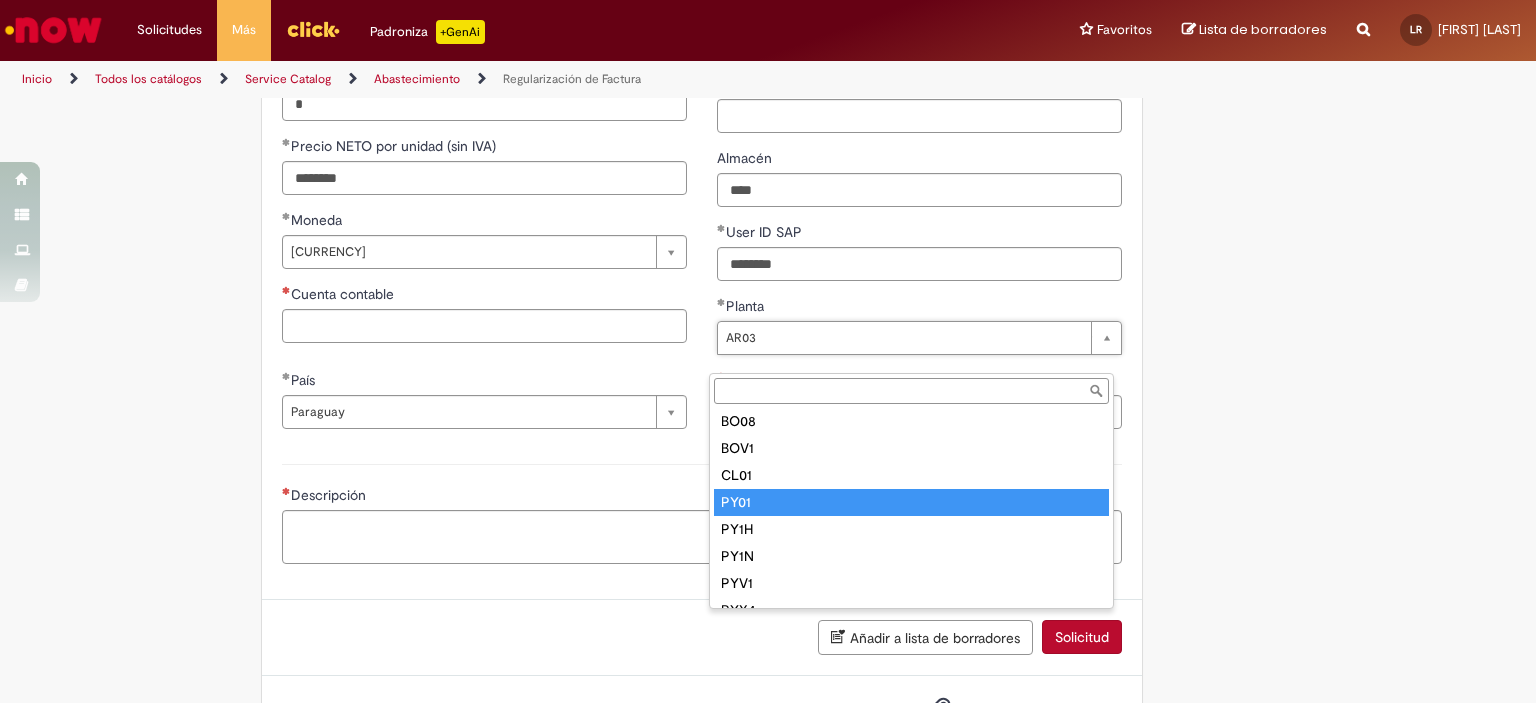 type on "****" 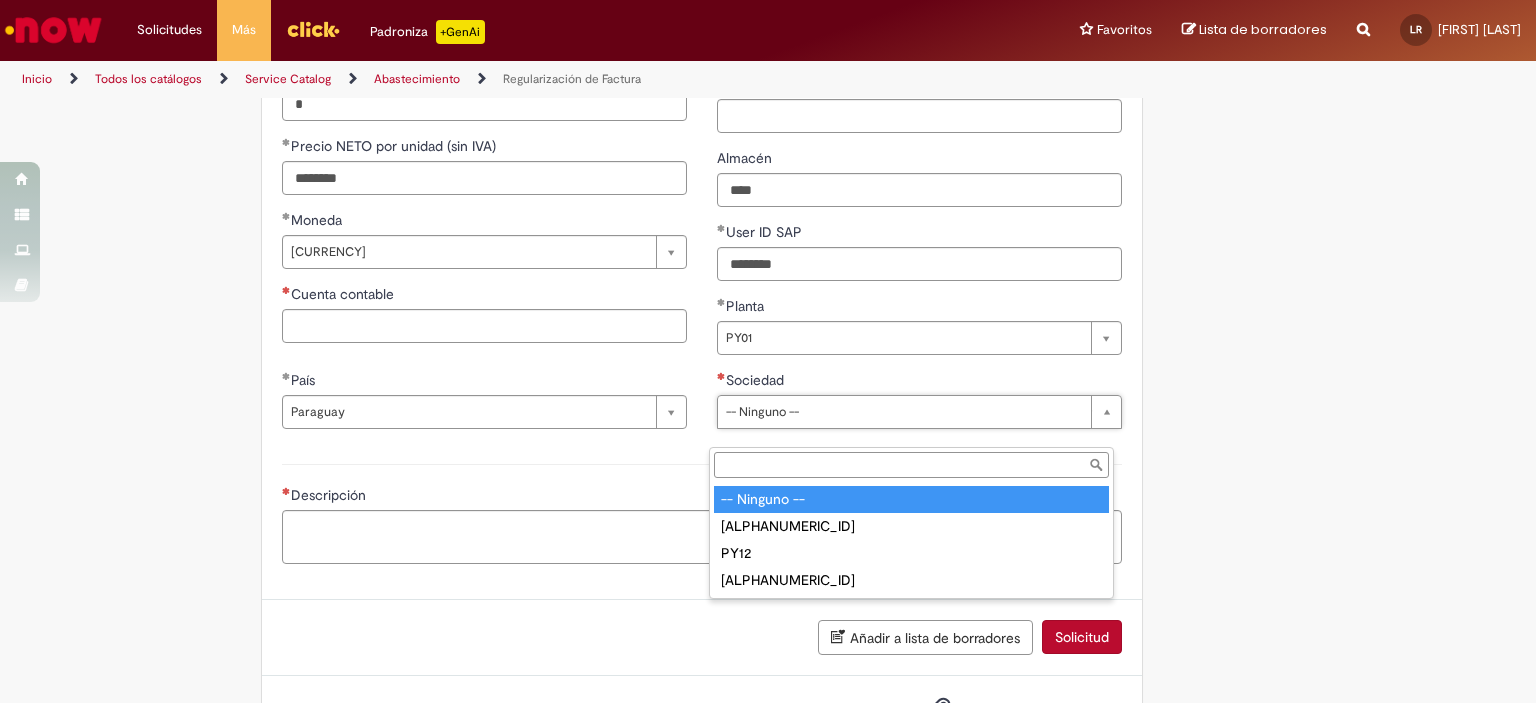 scroll, scrollTop: 0, scrollLeft: 0, axis: both 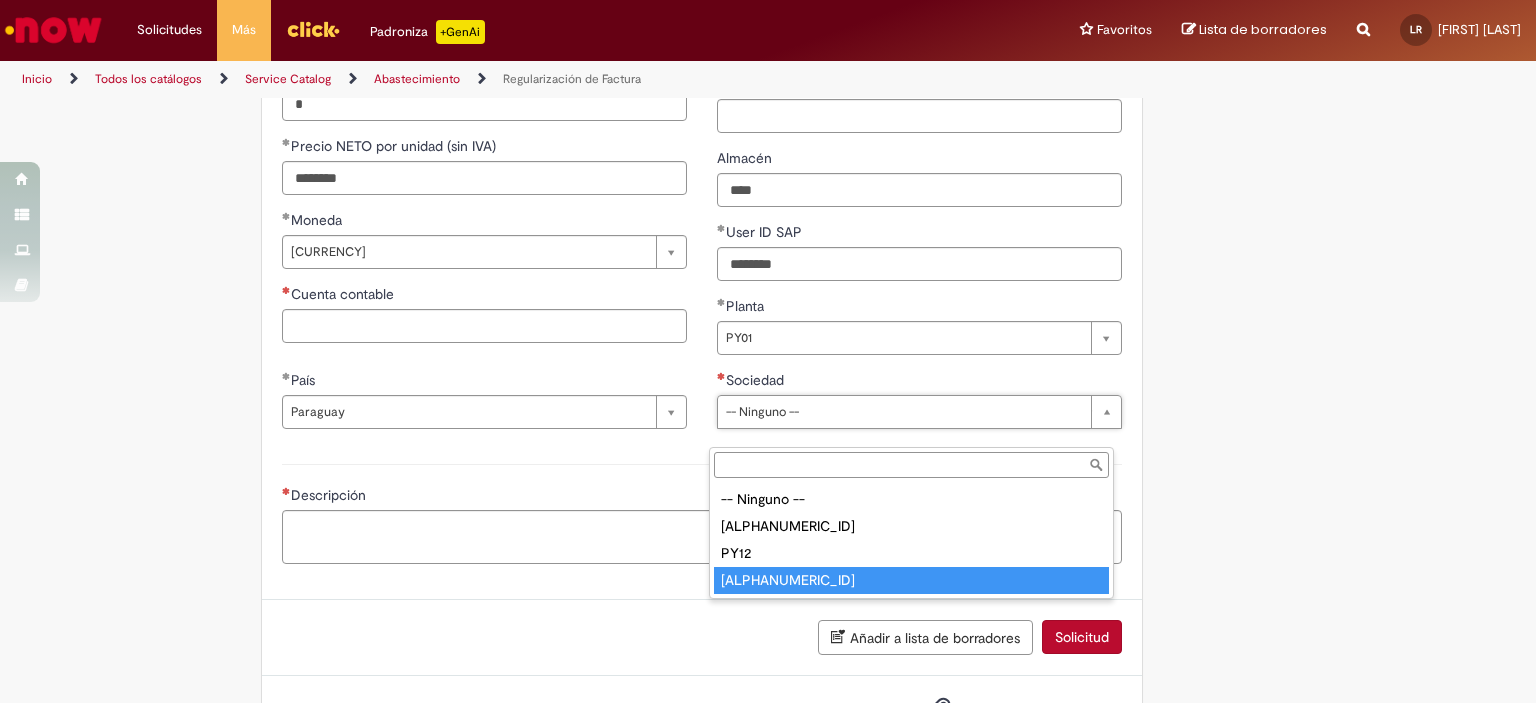 type on "****" 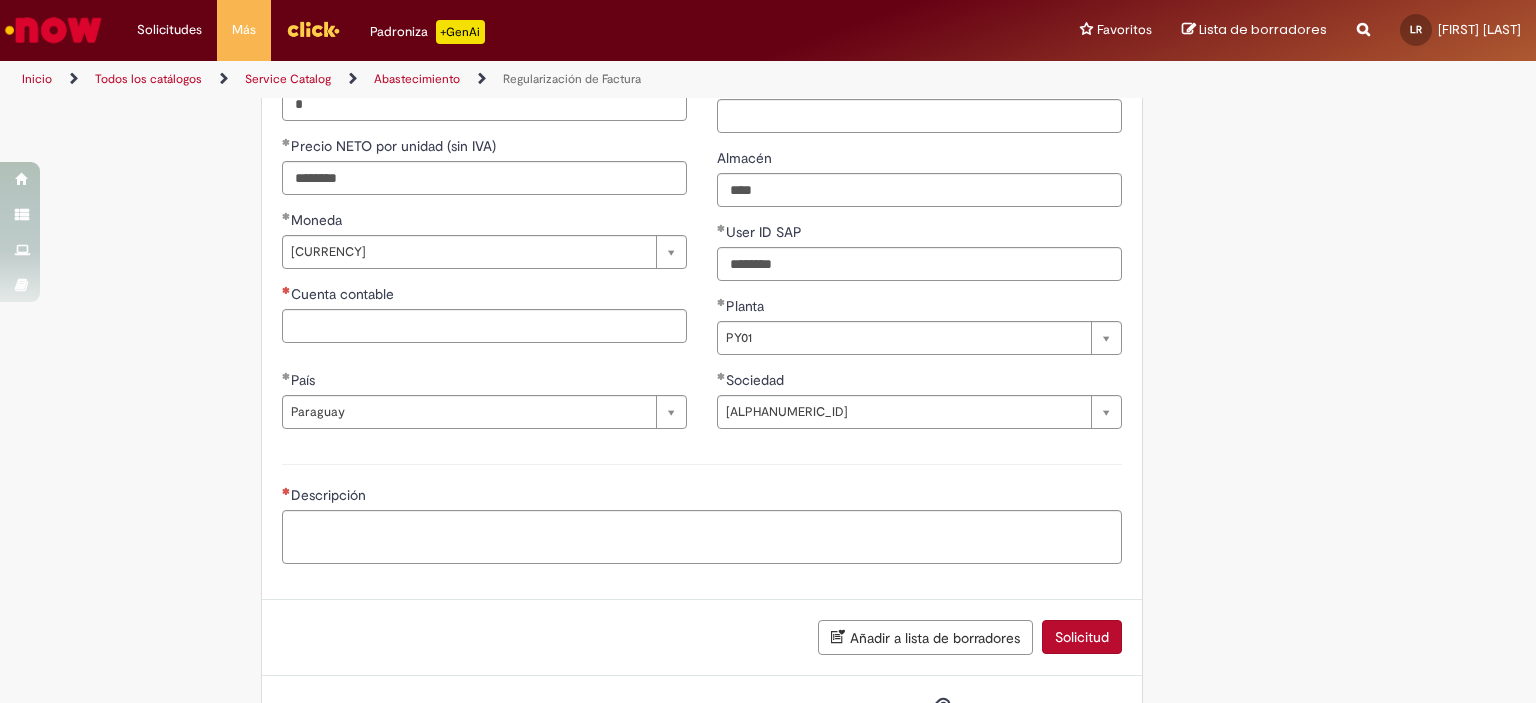 click on "**********" at bounding box center (484, 136) 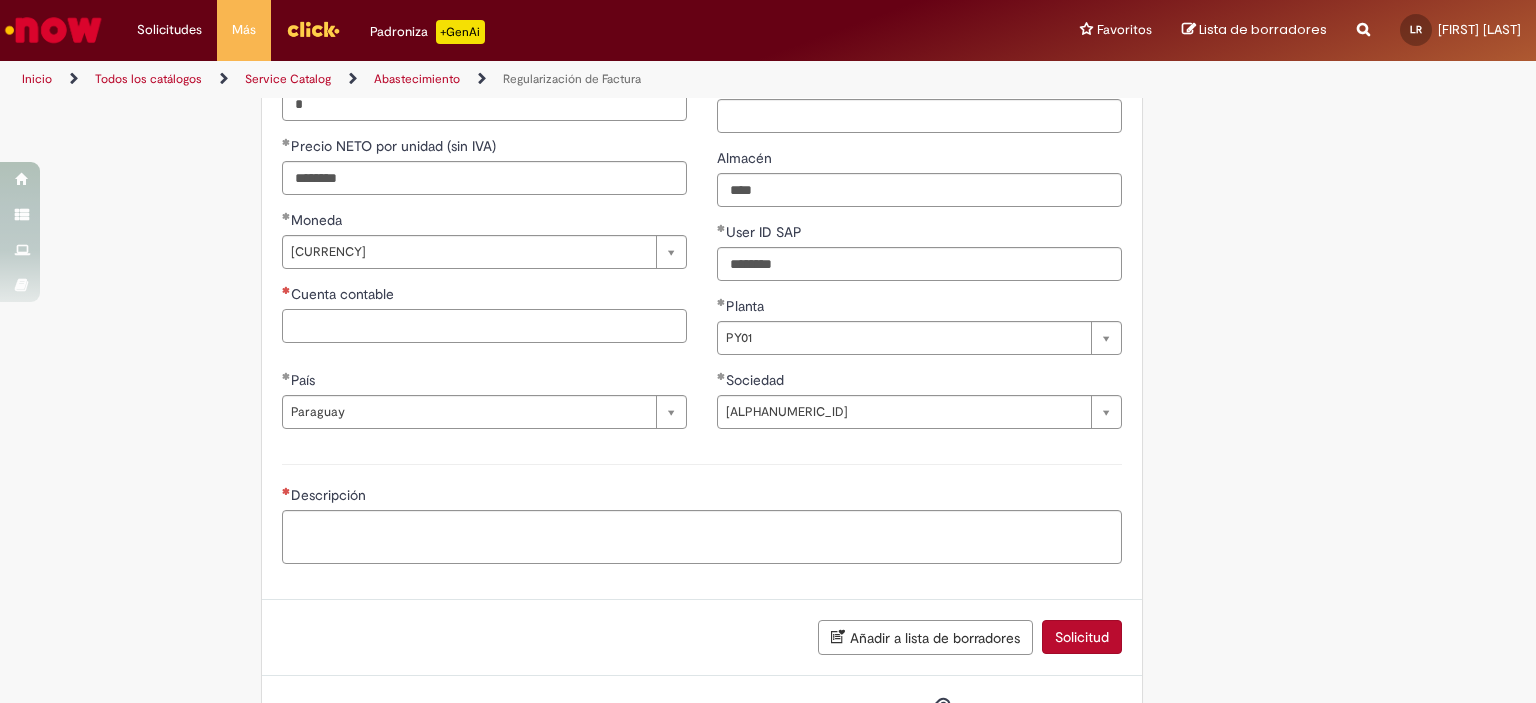 click on "Cuenta contable" at bounding box center [484, 326] 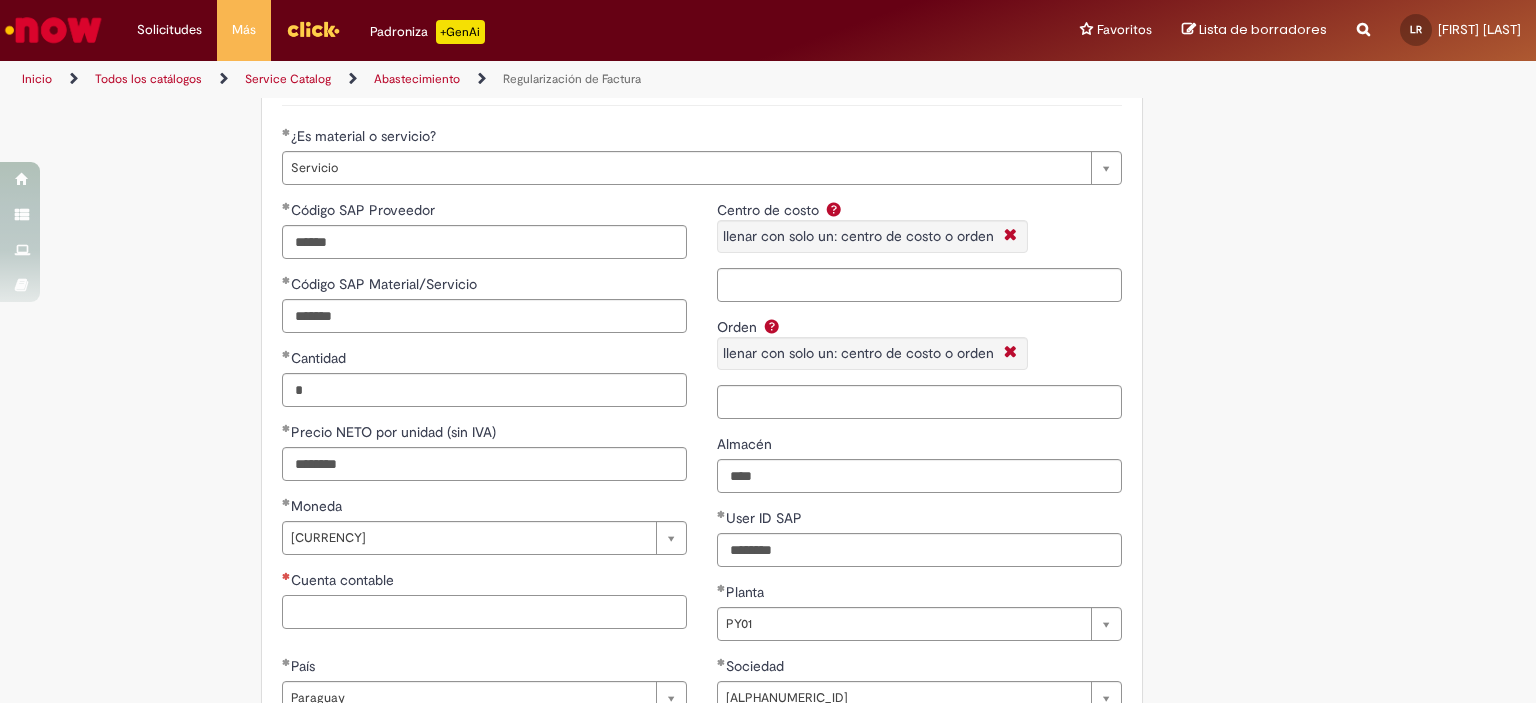 scroll, scrollTop: 836, scrollLeft: 0, axis: vertical 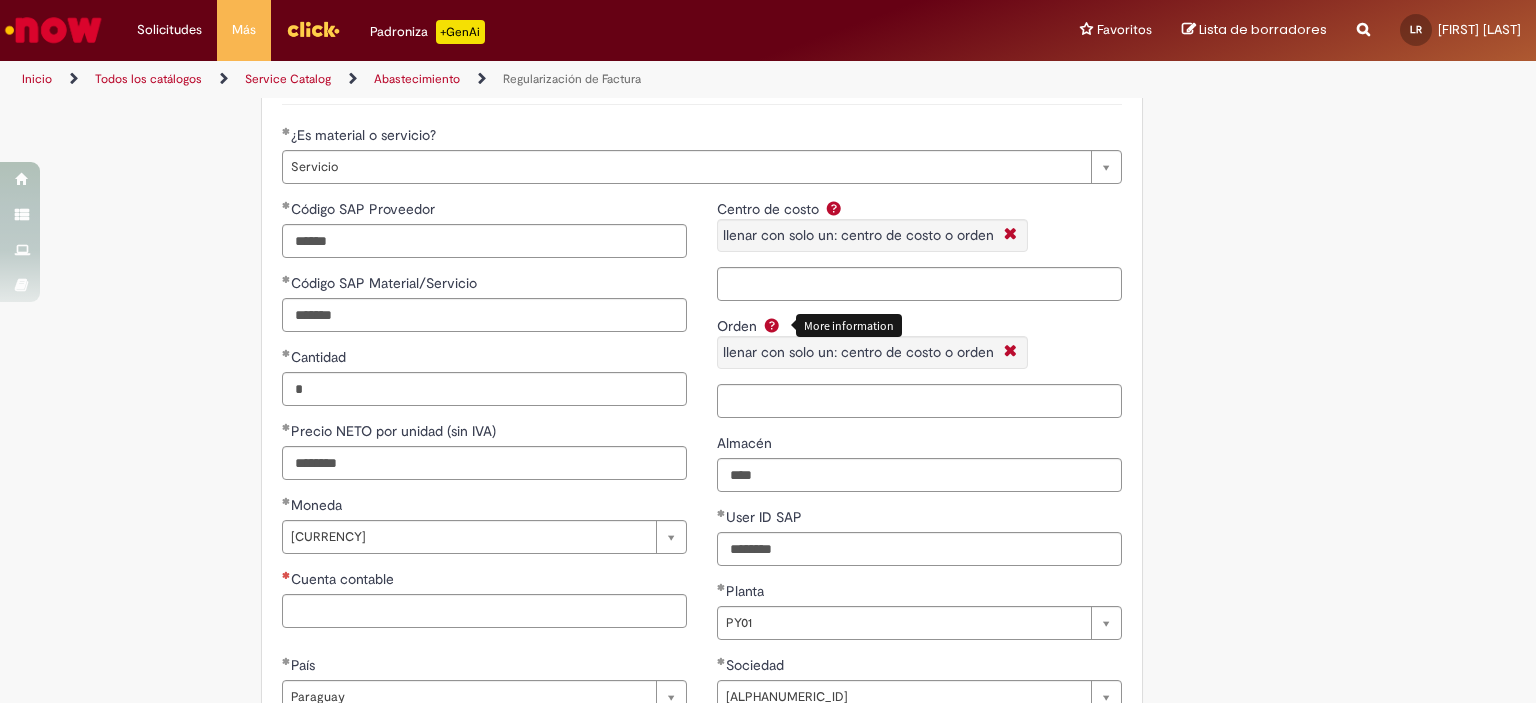 click at bounding box center [772, 325] 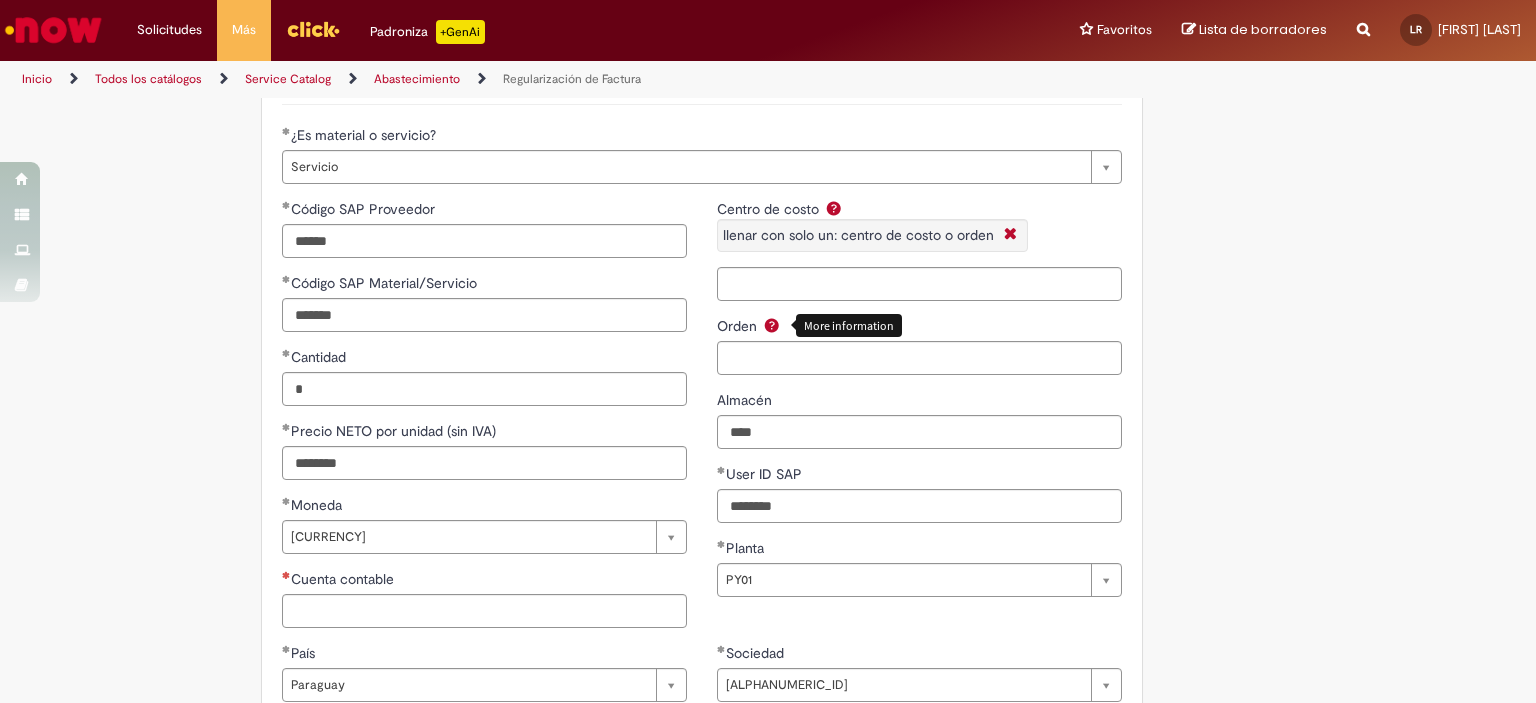 click at bounding box center [772, 325] 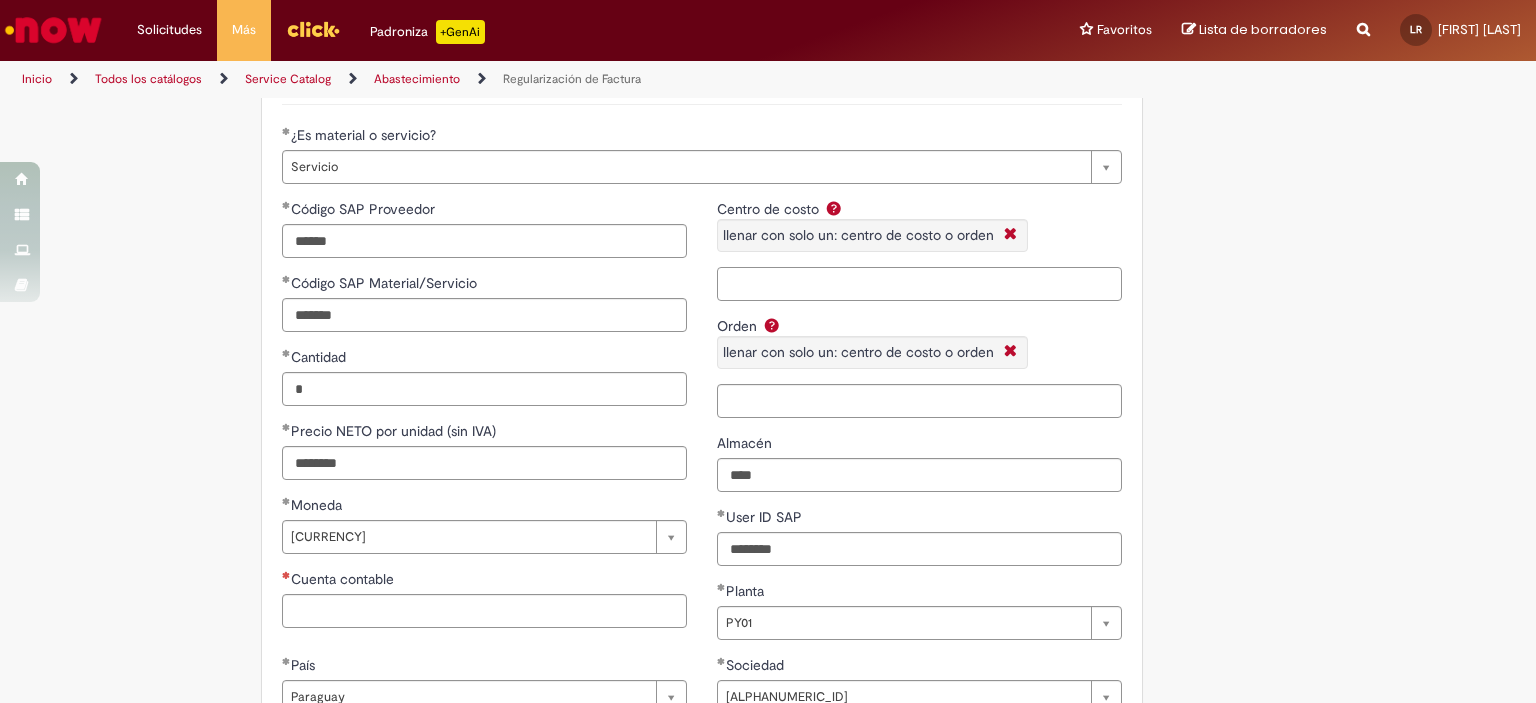 click on "Centro de costo  llenar con solo un: centro de costo o orden" at bounding box center [919, 284] 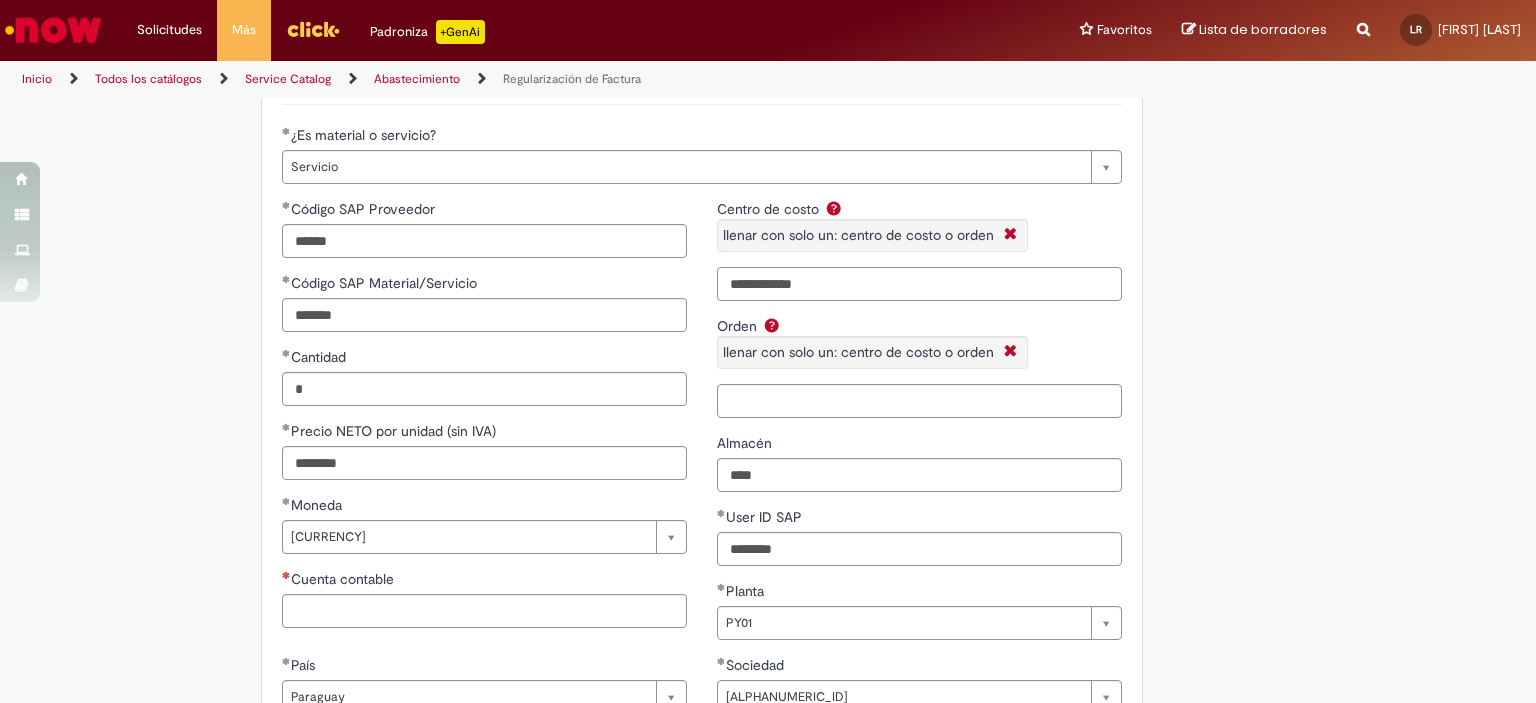 type on "**********" 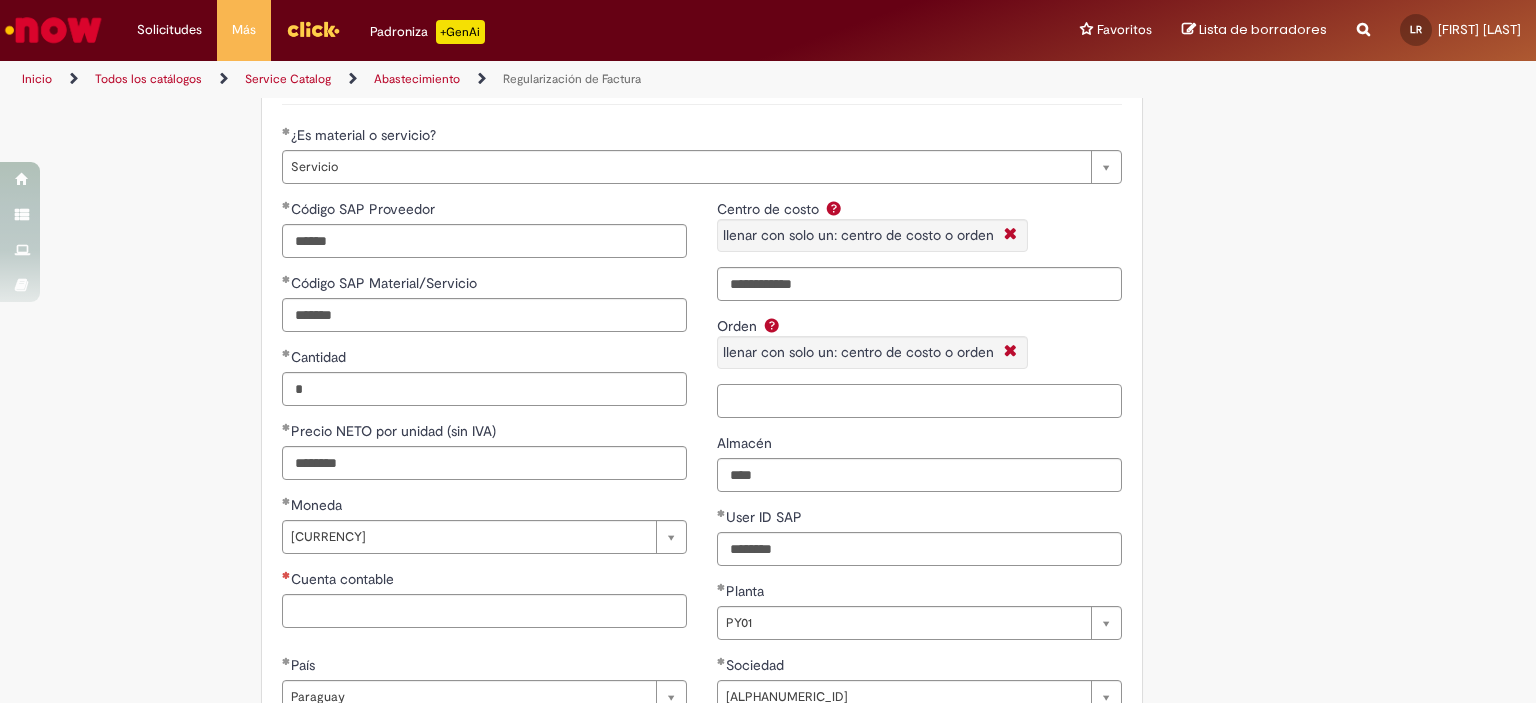 click on "Orden  llenar con solo un: centro de costo o orden" at bounding box center [919, 401] 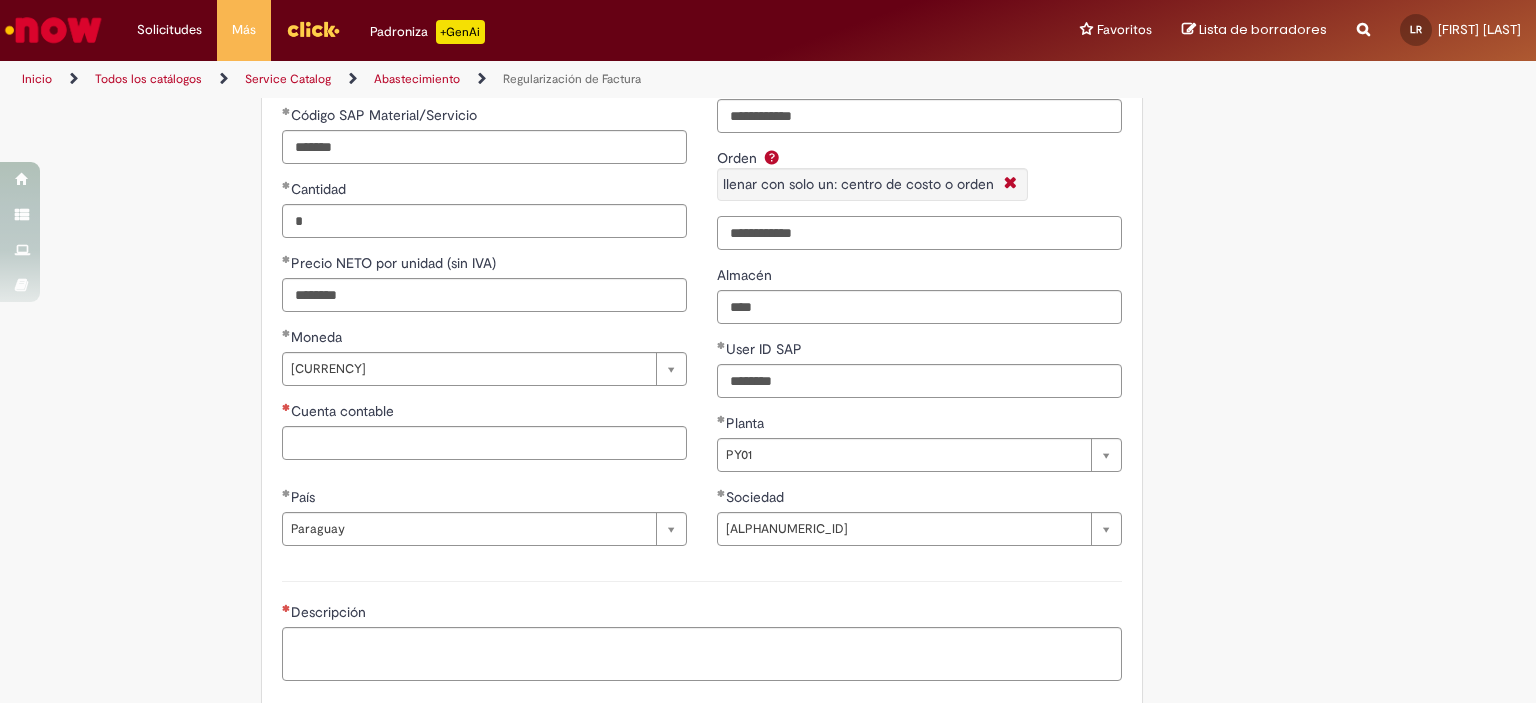 scroll, scrollTop: 1004, scrollLeft: 0, axis: vertical 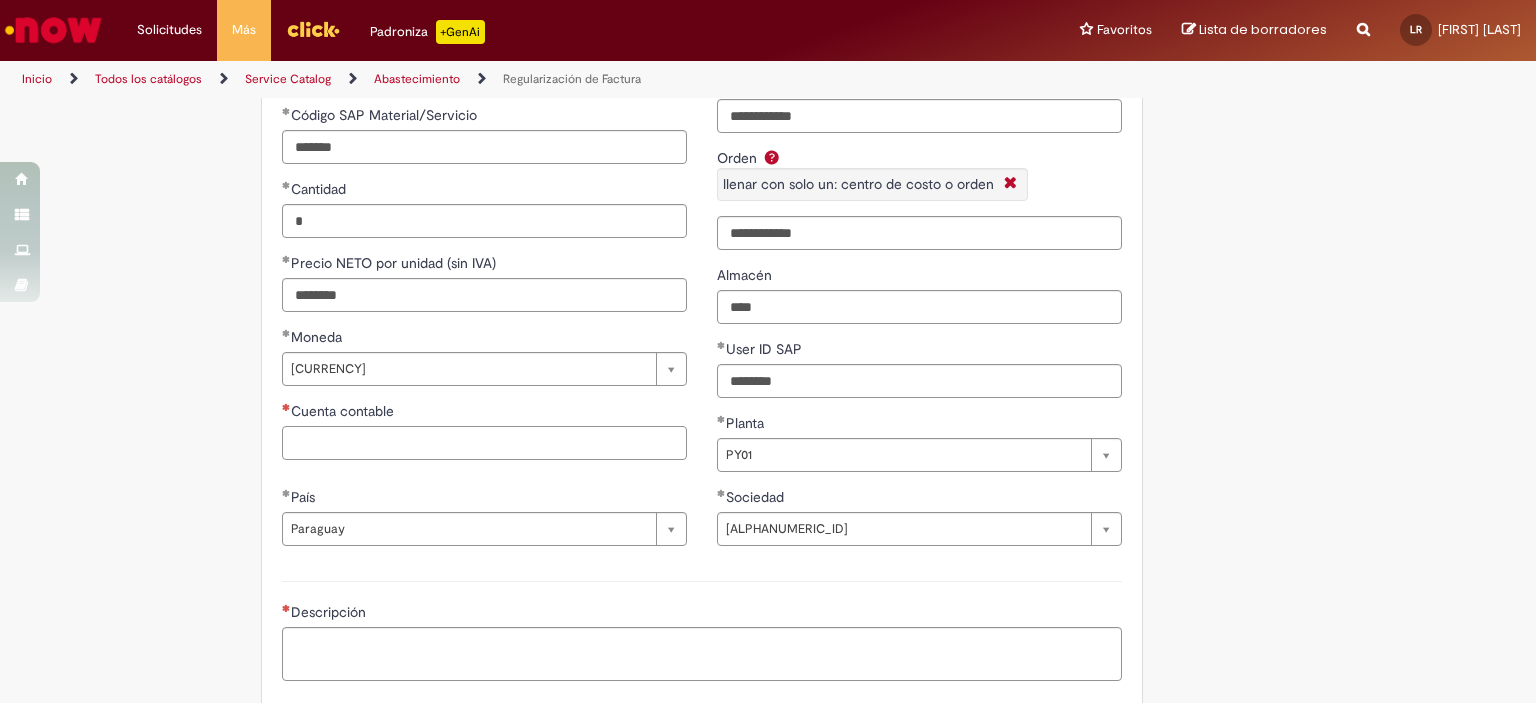 click on "Cuenta contable" at bounding box center (484, 443) 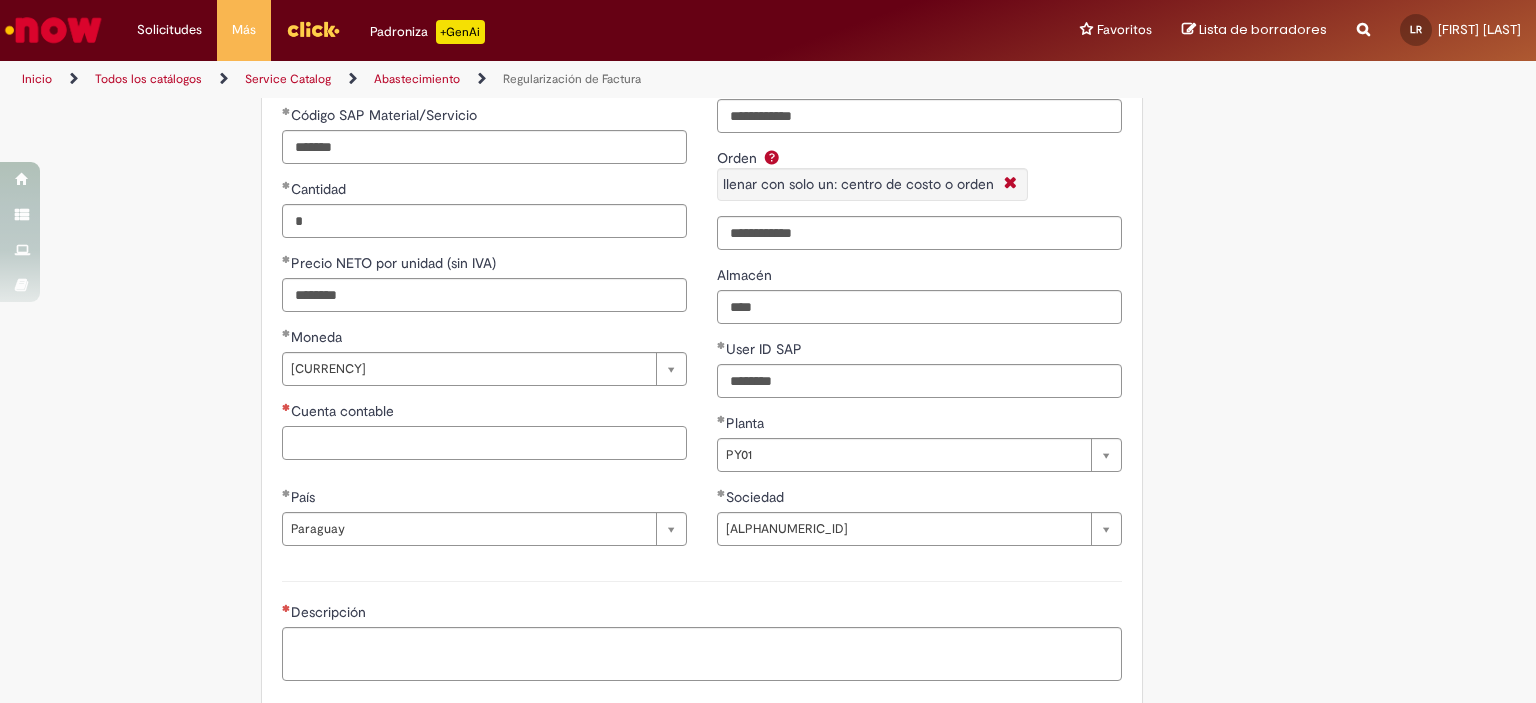 paste on "*******" 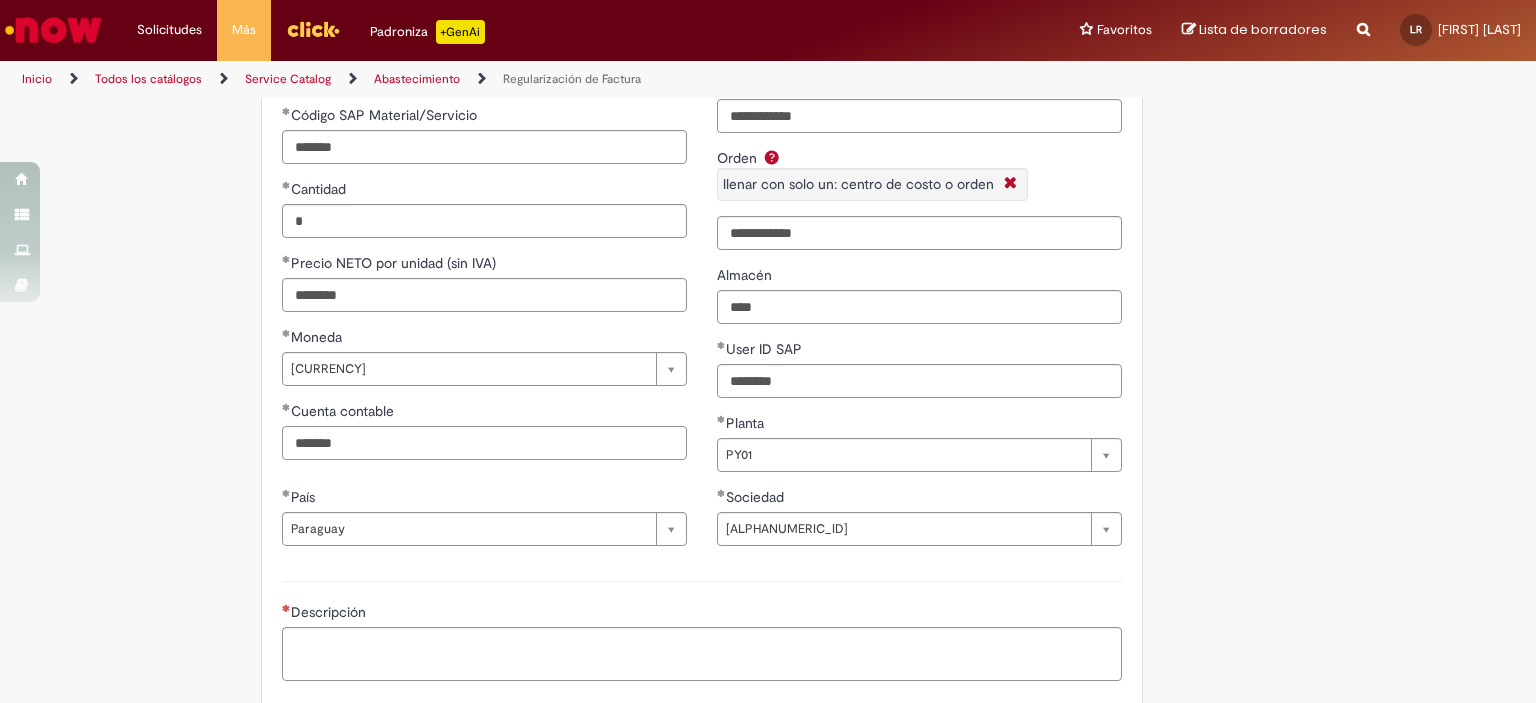 type on "*******" 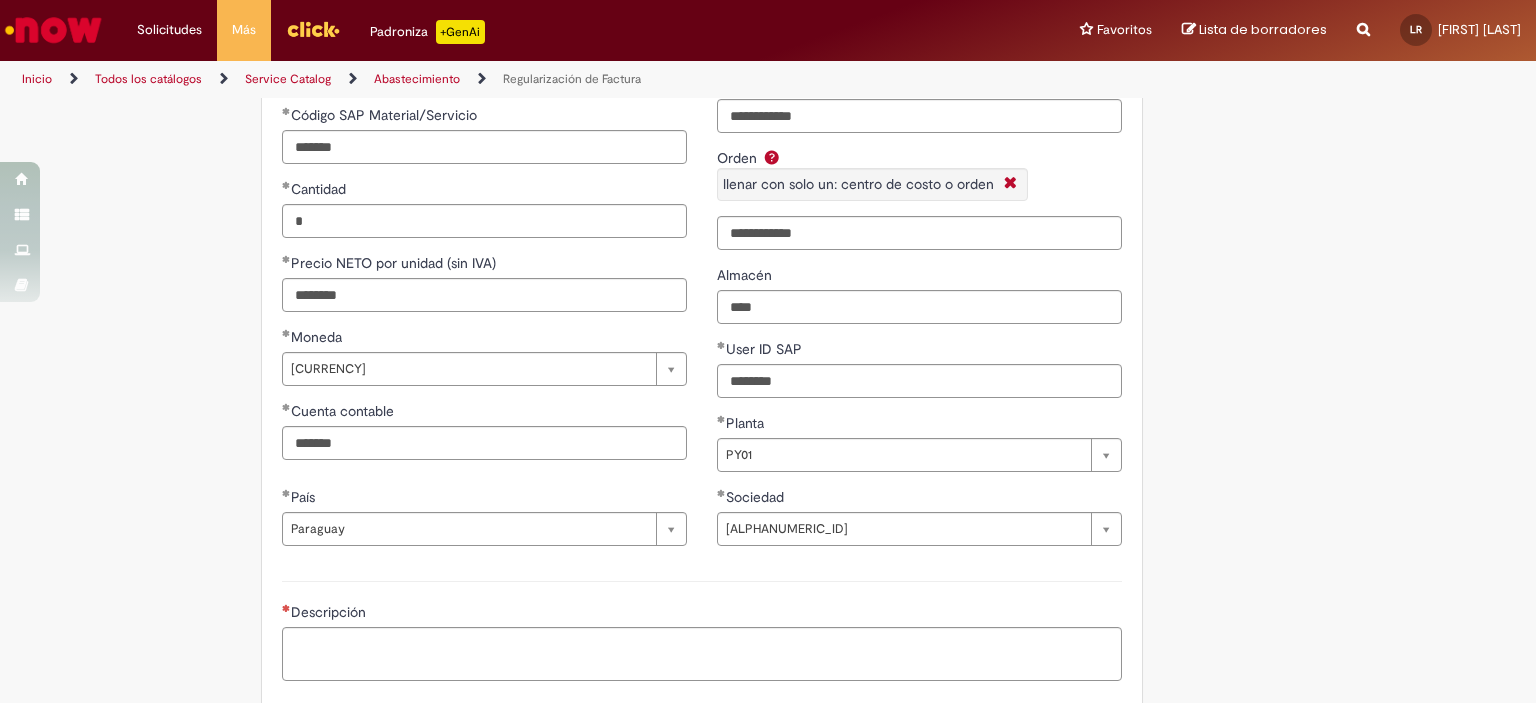 click on "**********" at bounding box center [702, 259] 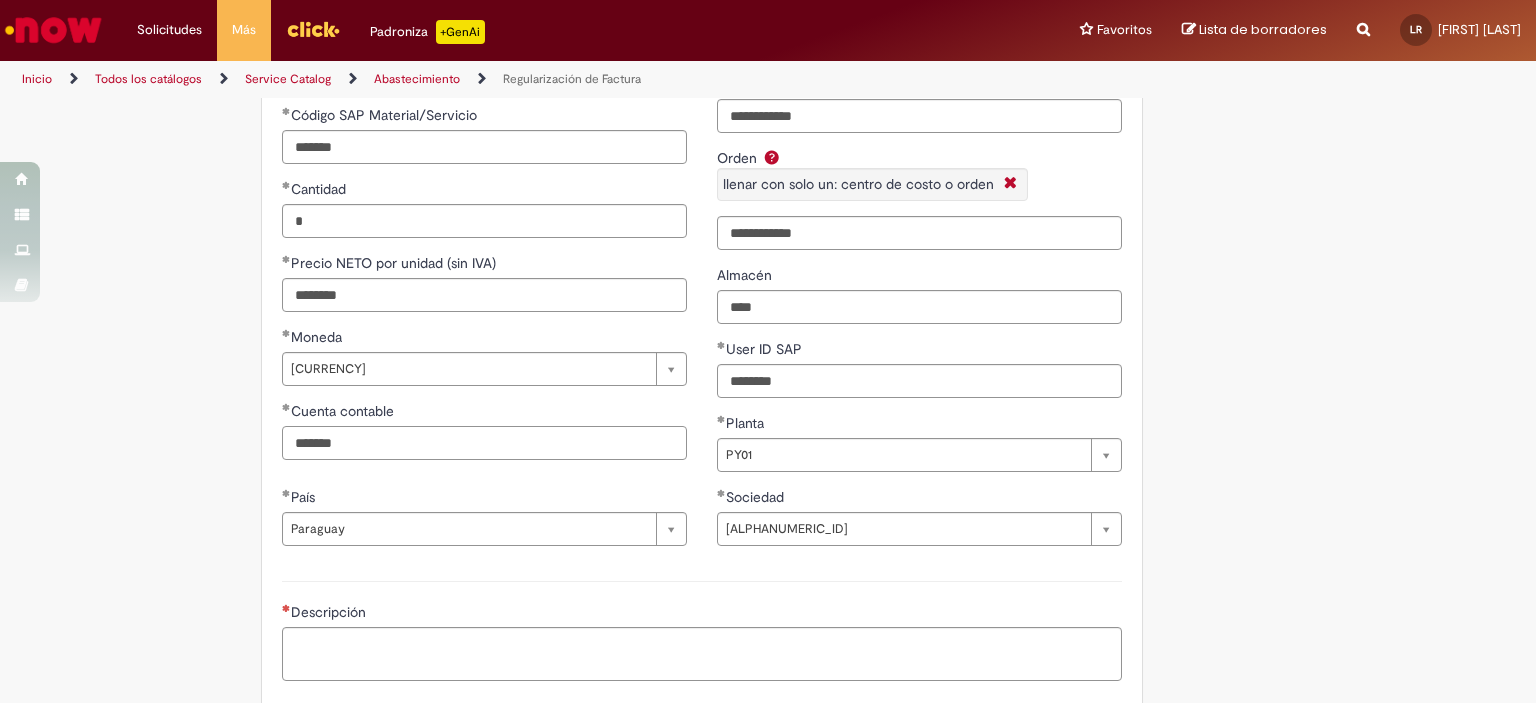 click on "*******" at bounding box center (484, 443) 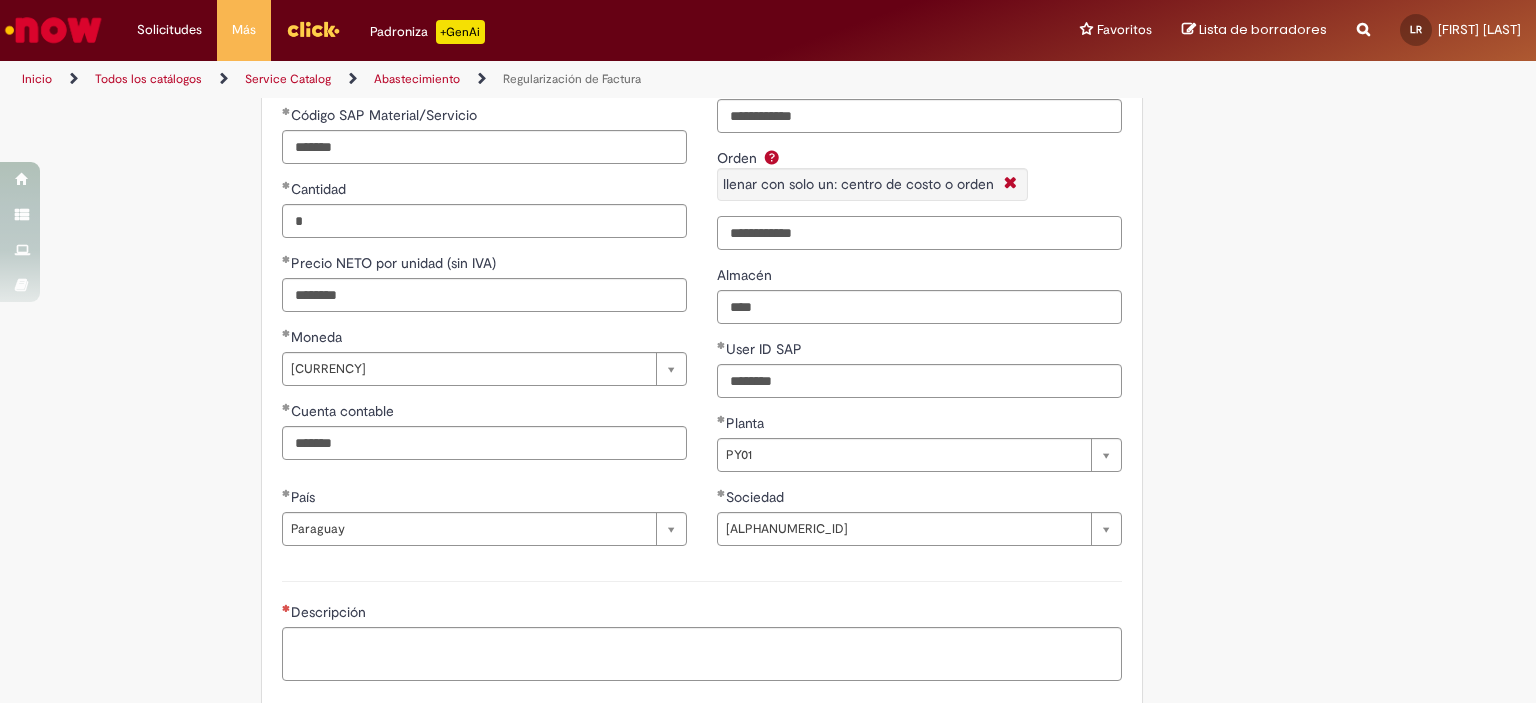 click on "**********" at bounding box center (919, 233) 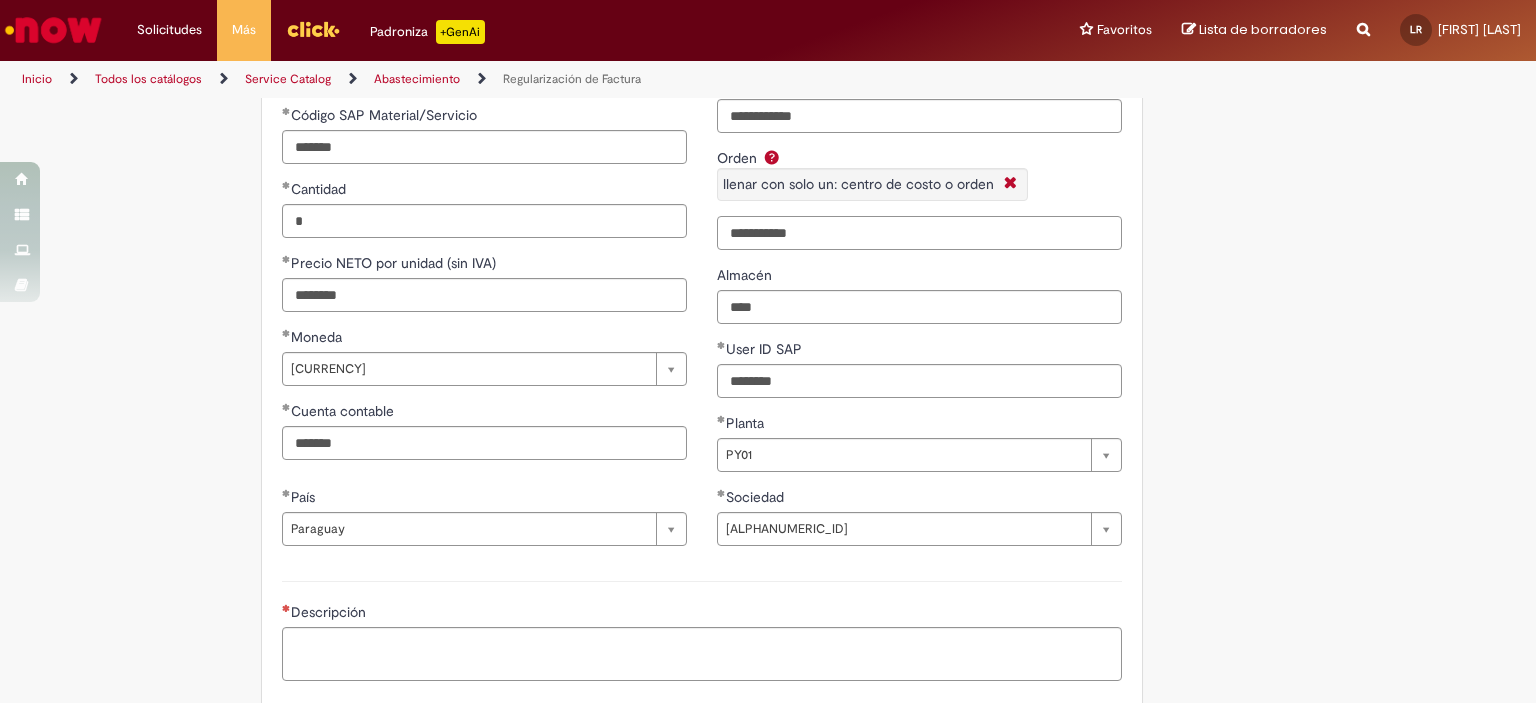type on "**********" 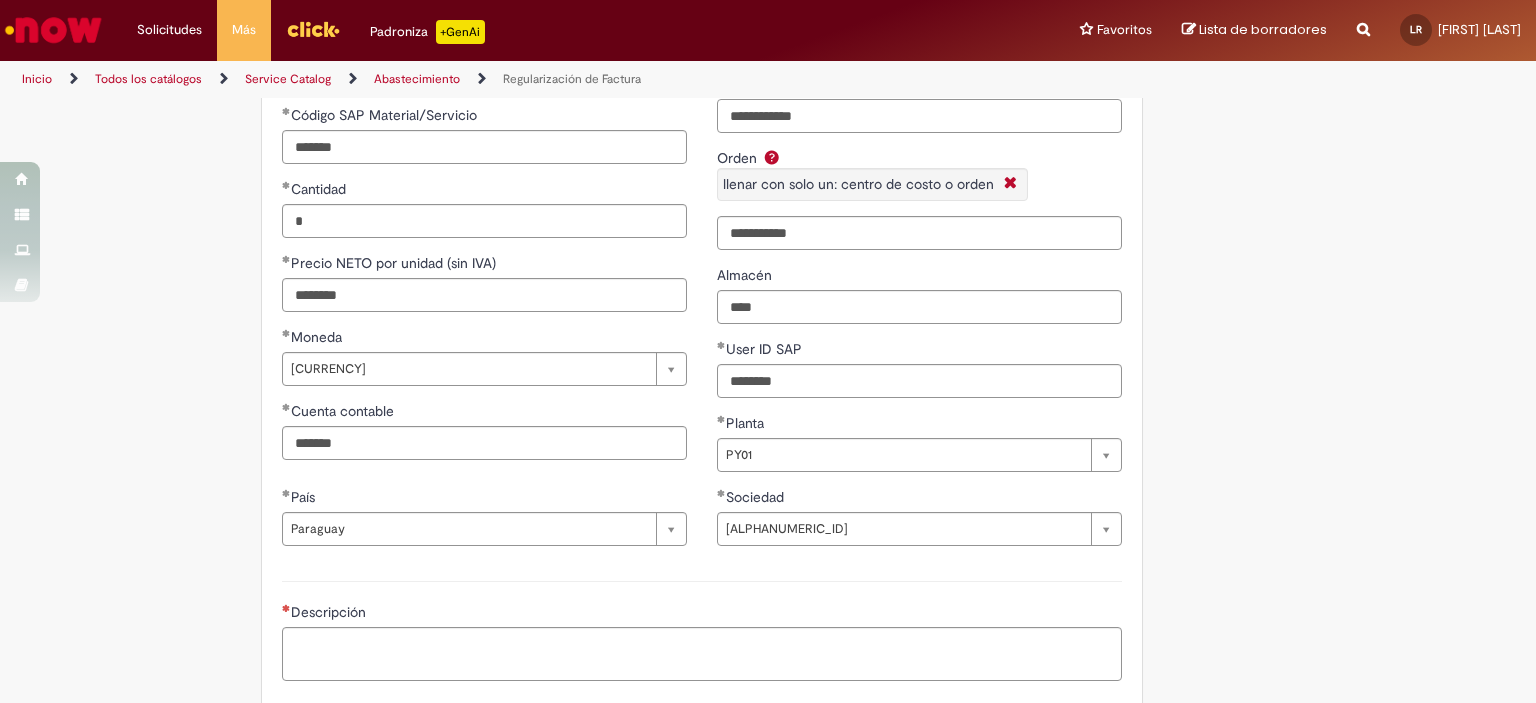 click on "**********" at bounding box center [919, 116] 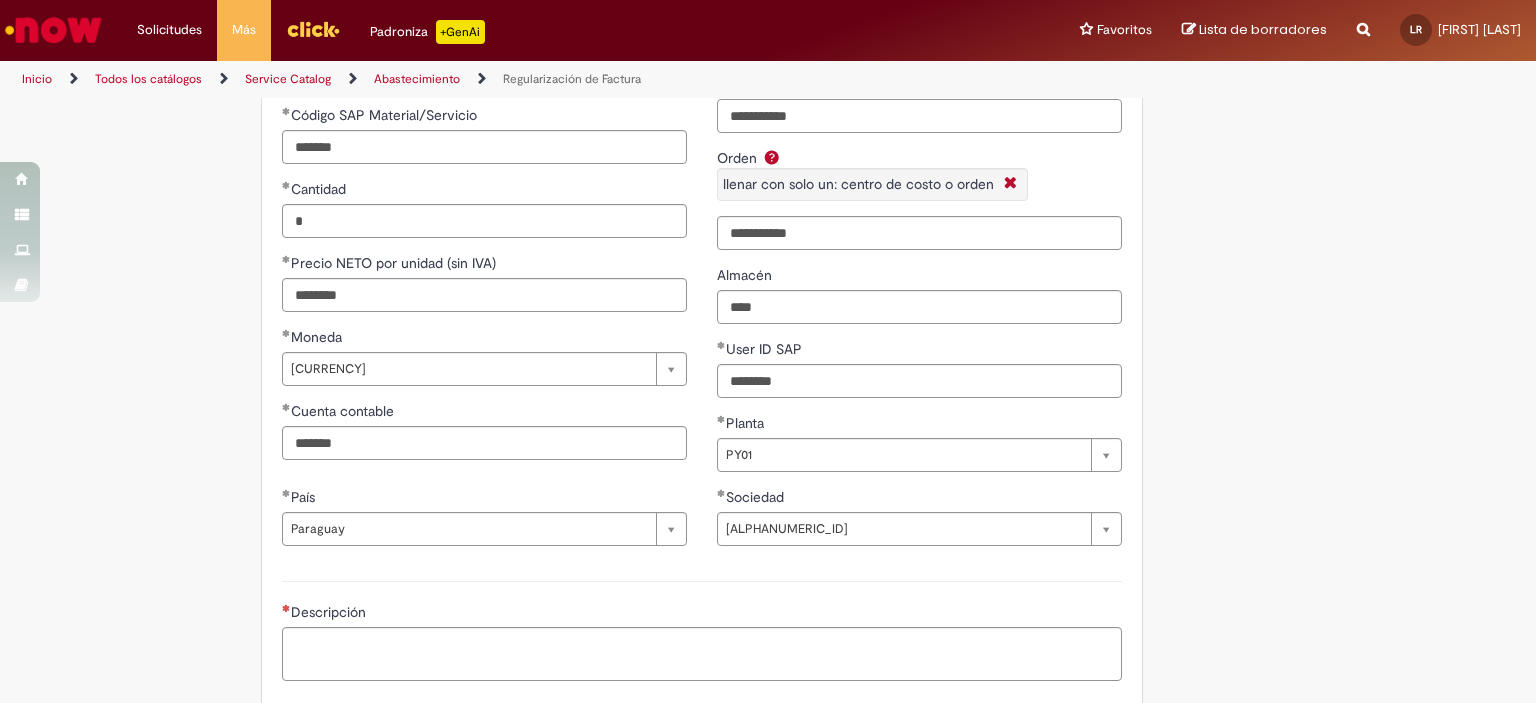 scroll, scrollTop: 1223, scrollLeft: 0, axis: vertical 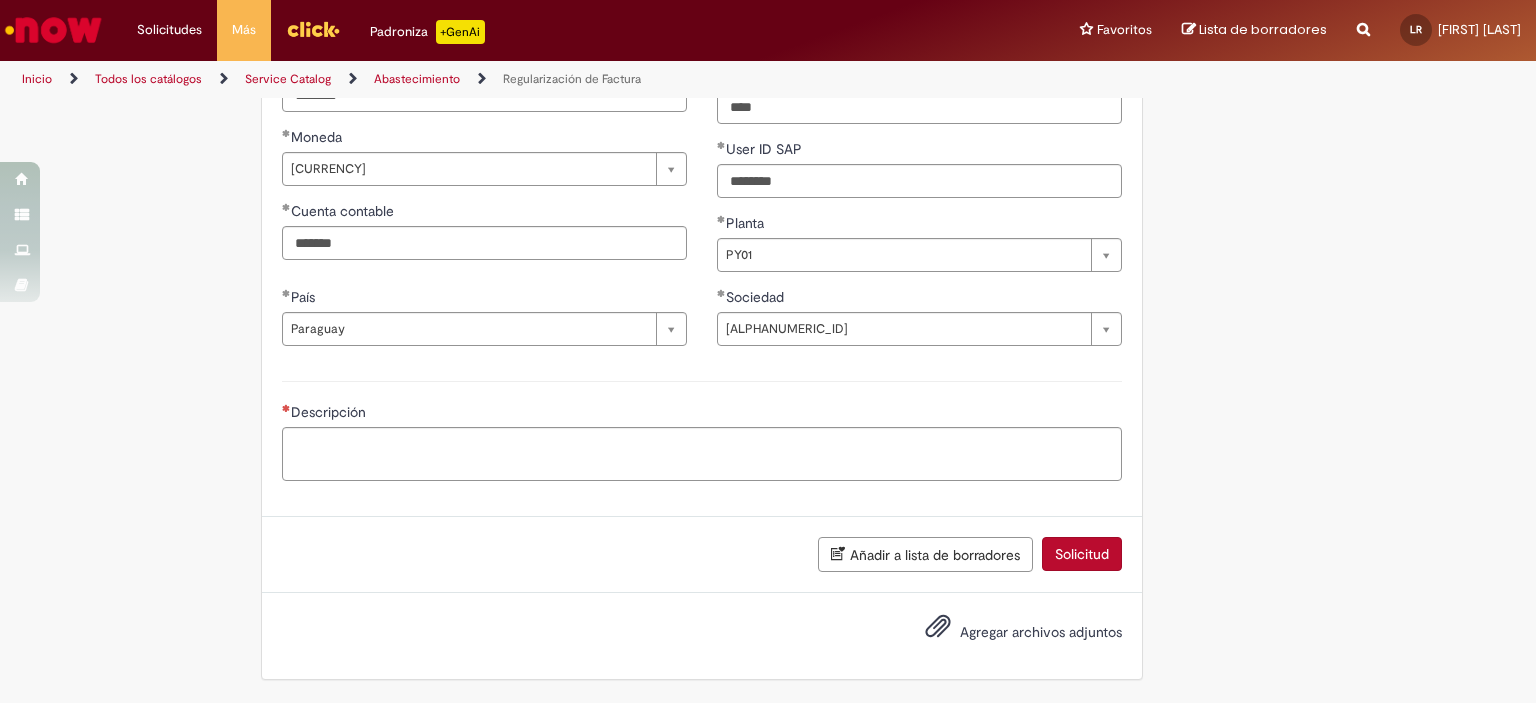 type on "**********" 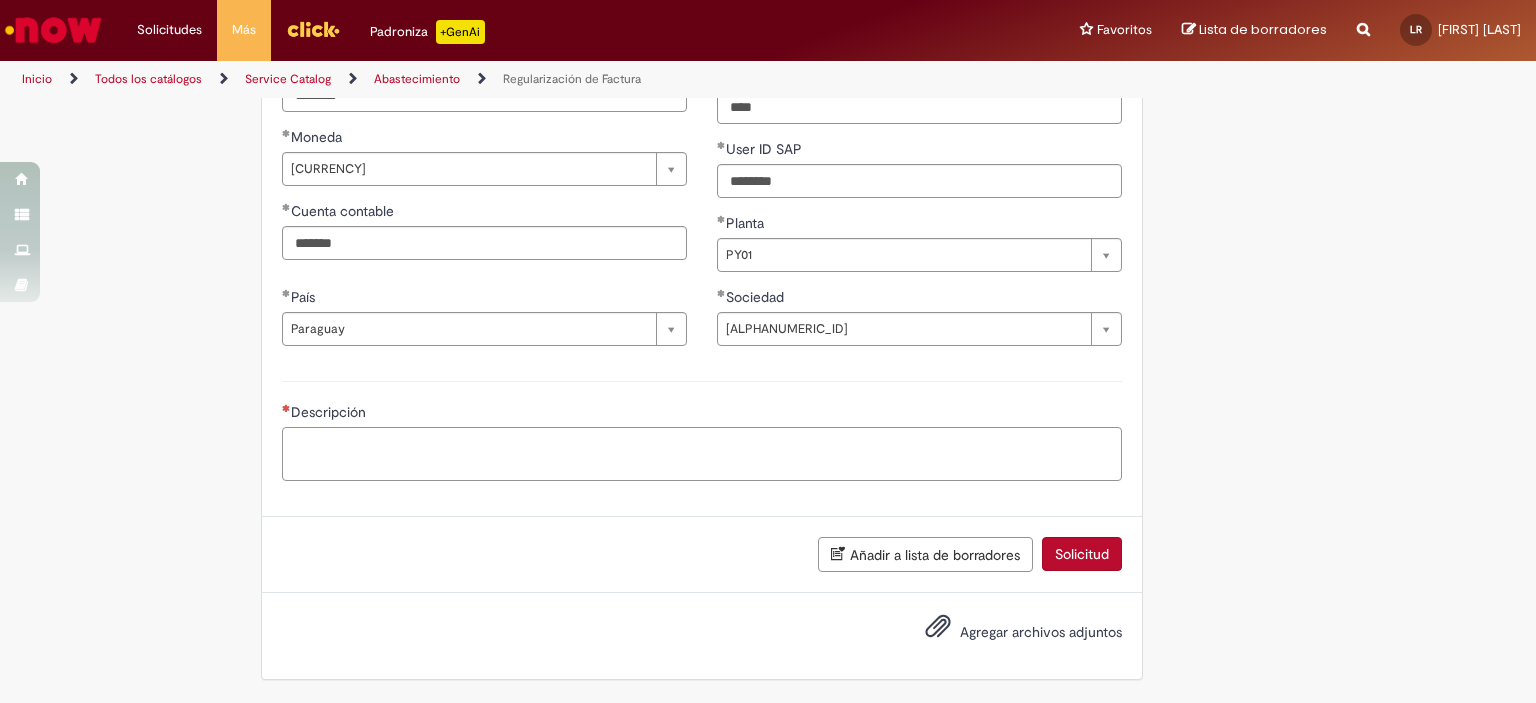 click on "Descripción" at bounding box center (702, 454) 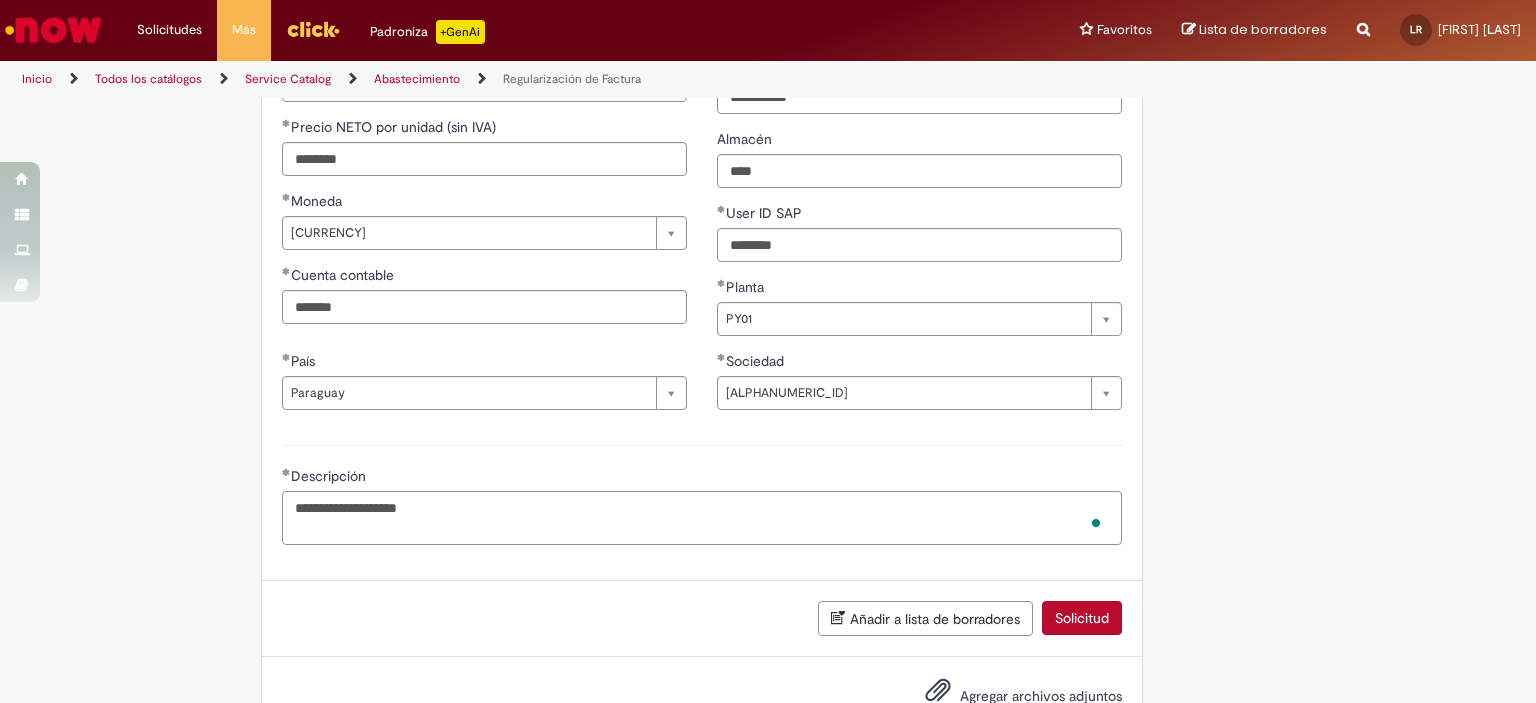 scroll, scrollTop: 1223, scrollLeft: 0, axis: vertical 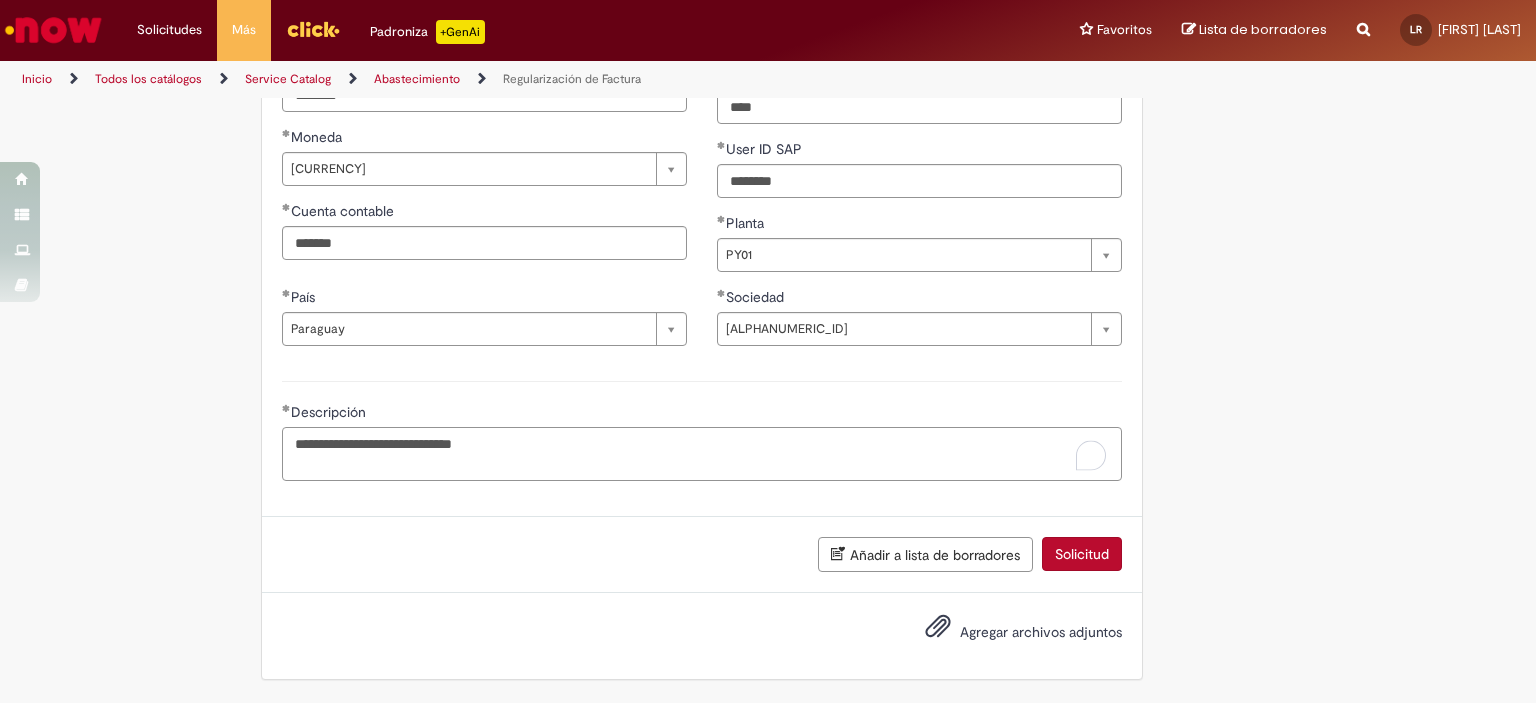 type on "**********" 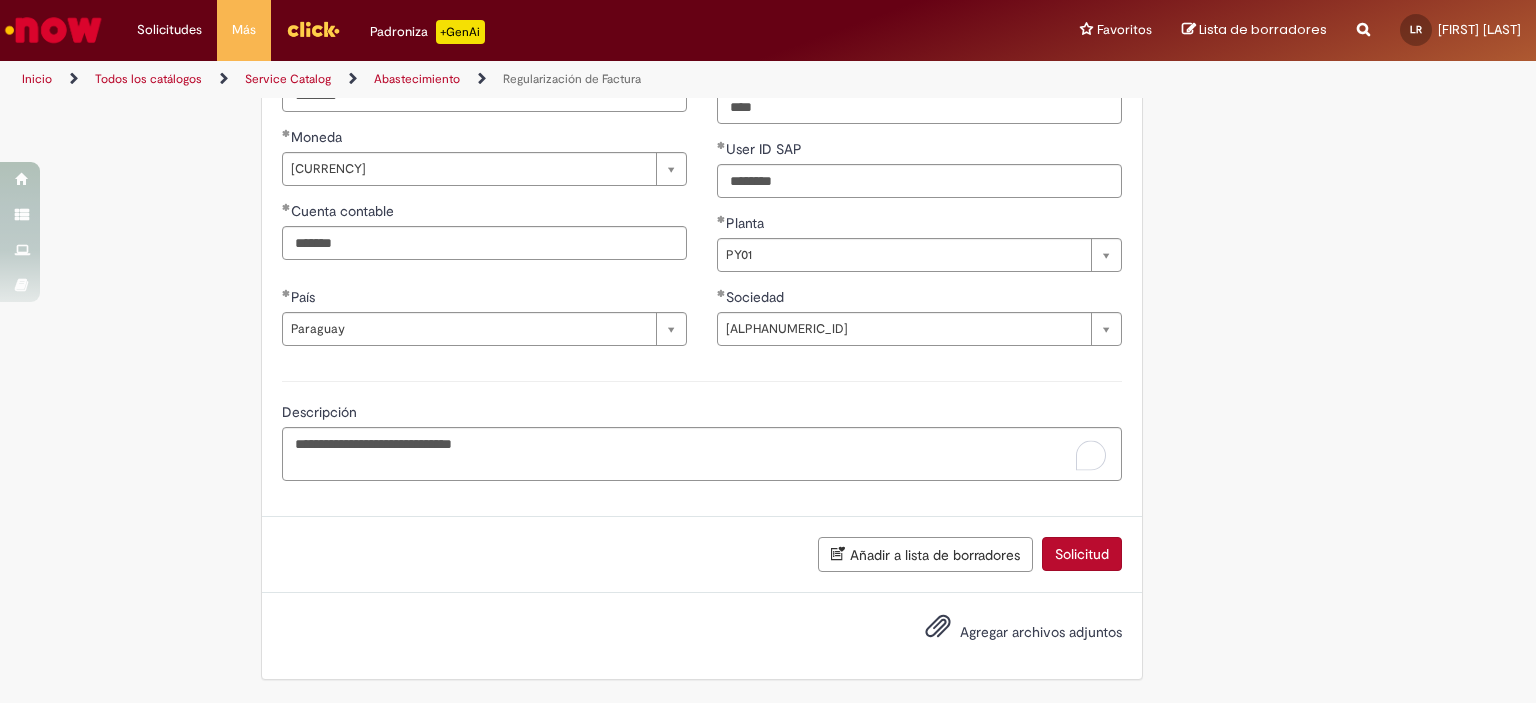 click on "Agregar archivos adjuntos" at bounding box center [1041, 632] 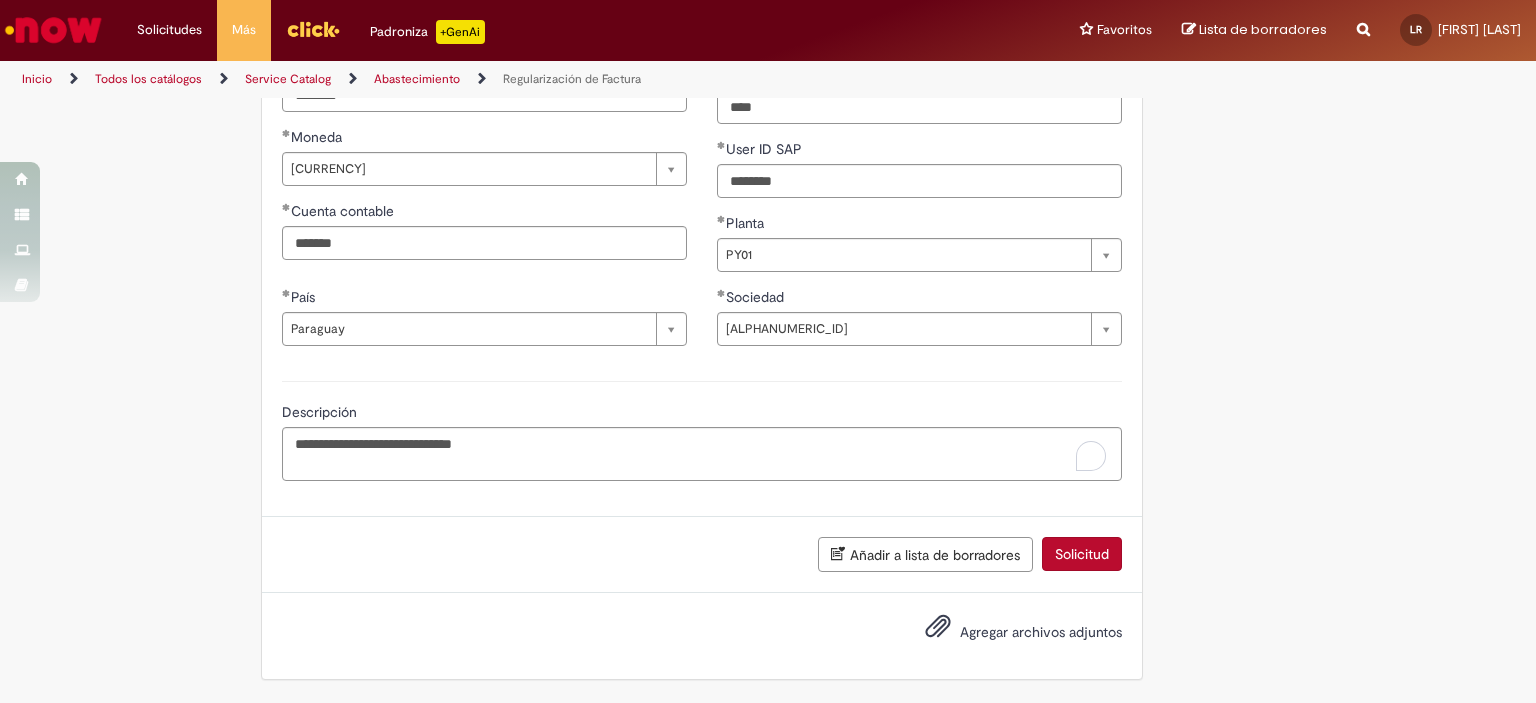 click on "Agregar archivos adjuntos" at bounding box center [1009, 633] 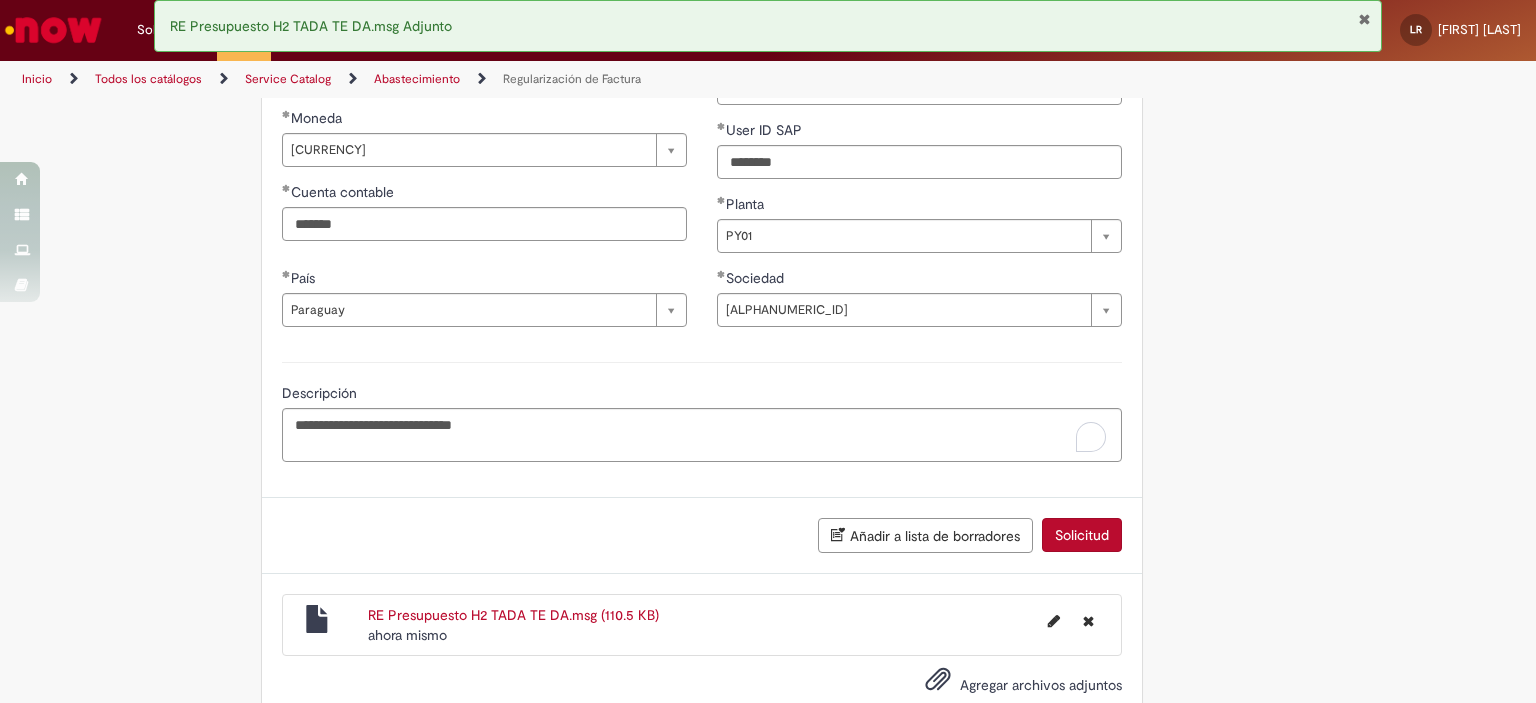 scroll, scrollTop: 1281, scrollLeft: 0, axis: vertical 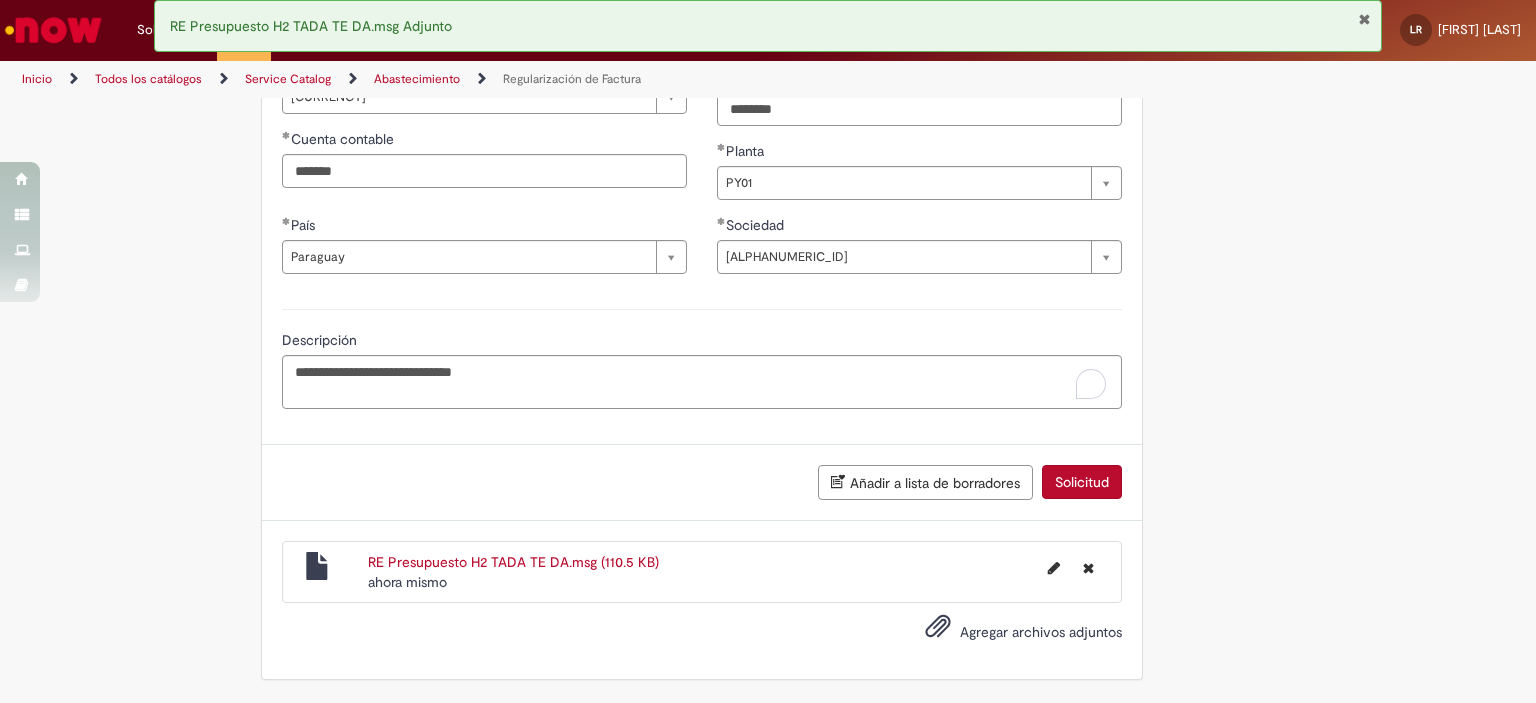 click on "Agregar archivos adjuntos" at bounding box center [1041, 632] 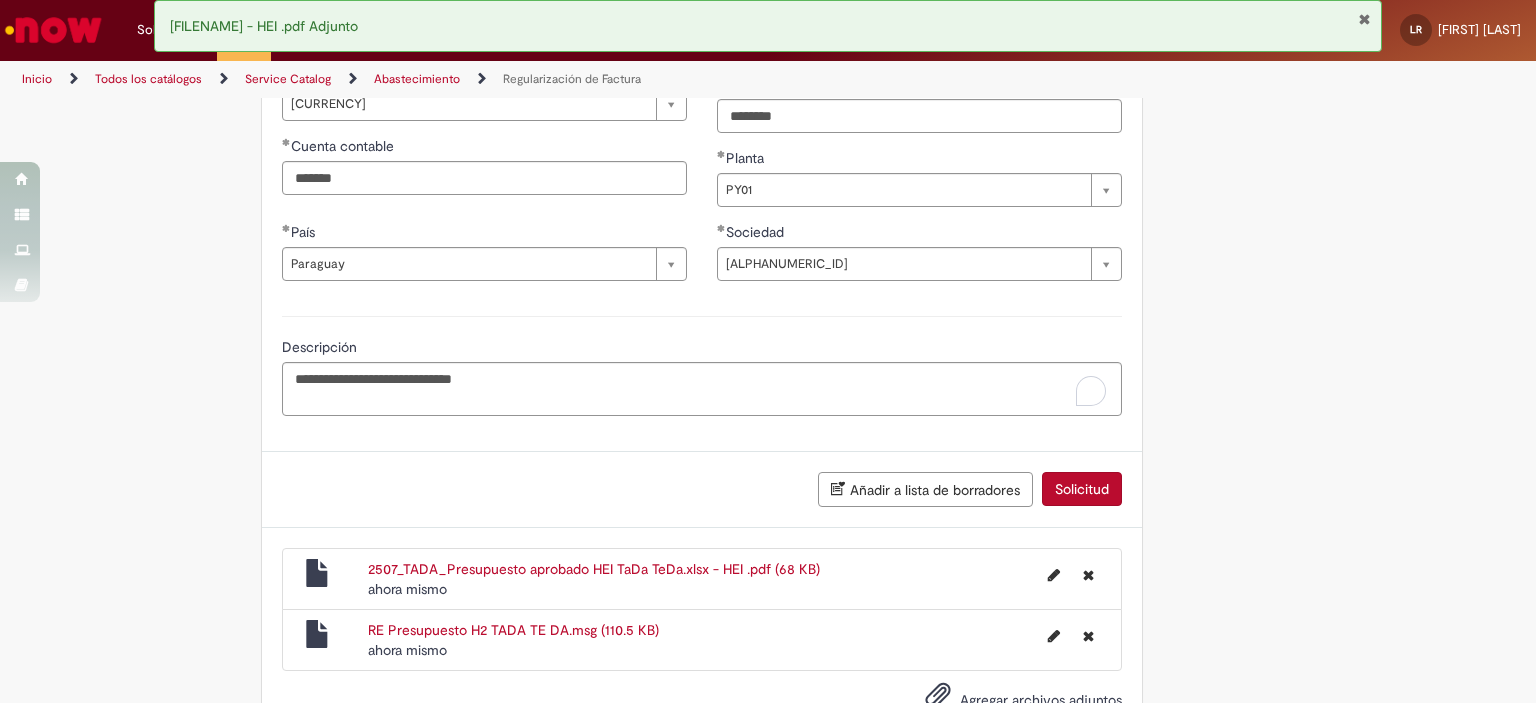 scroll, scrollTop: 1355, scrollLeft: 0, axis: vertical 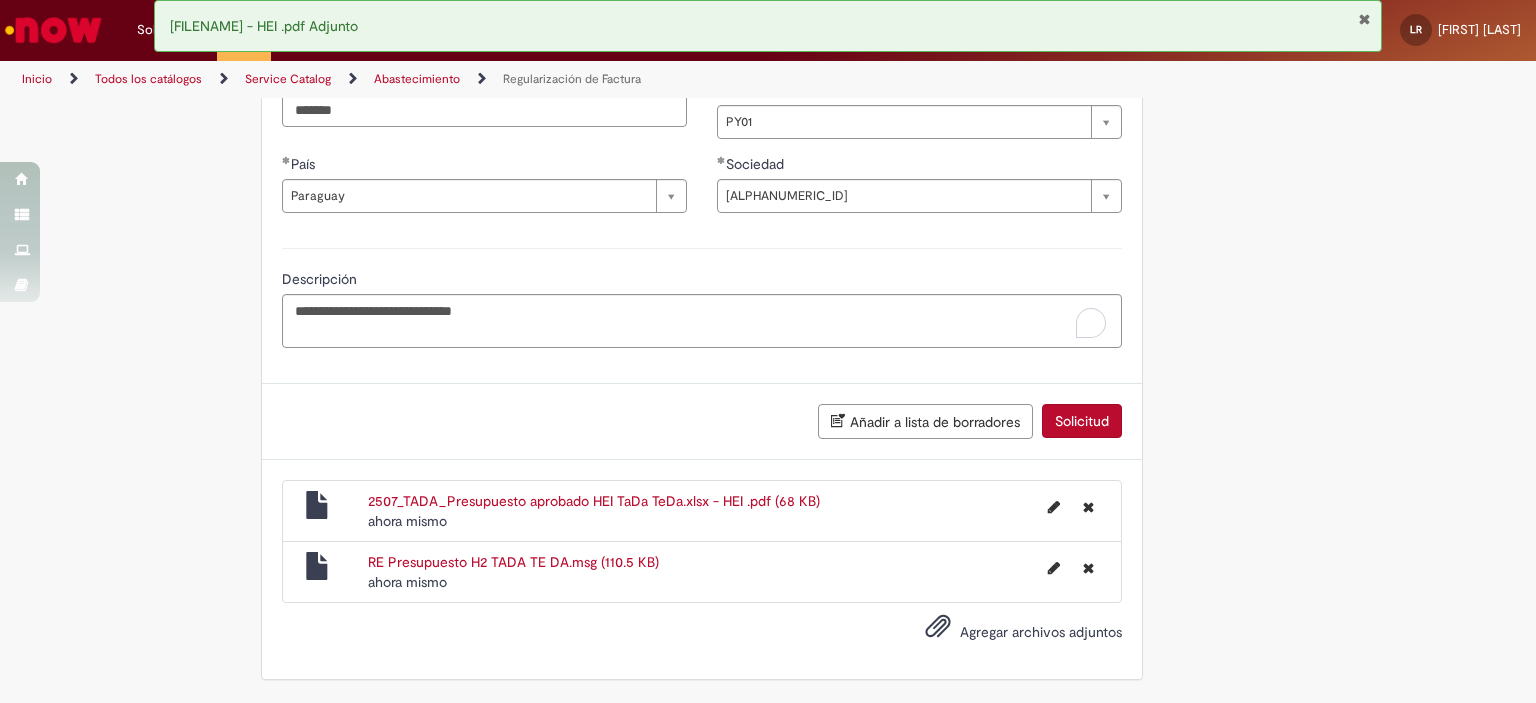 click on "Solicitud" at bounding box center (1082, 421) 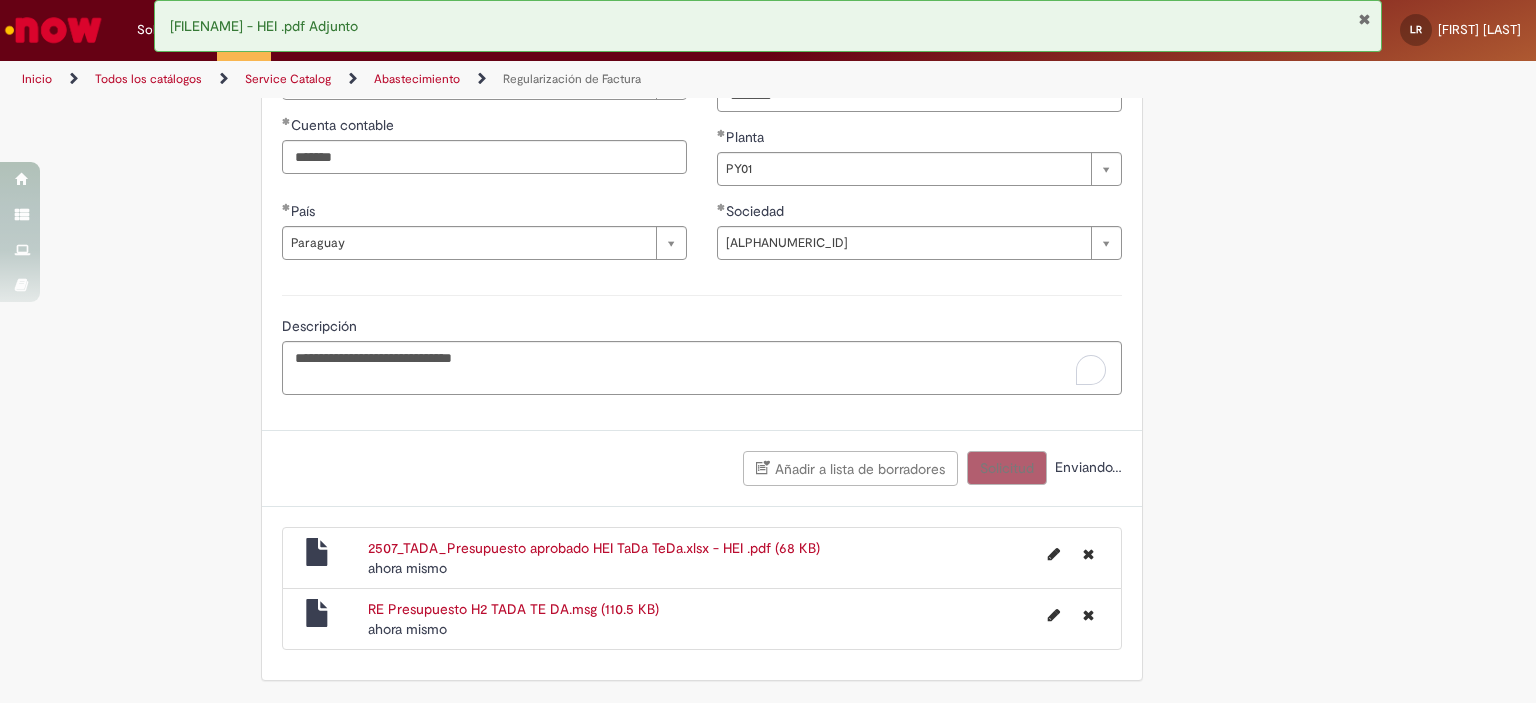 scroll, scrollTop: 1309, scrollLeft: 0, axis: vertical 